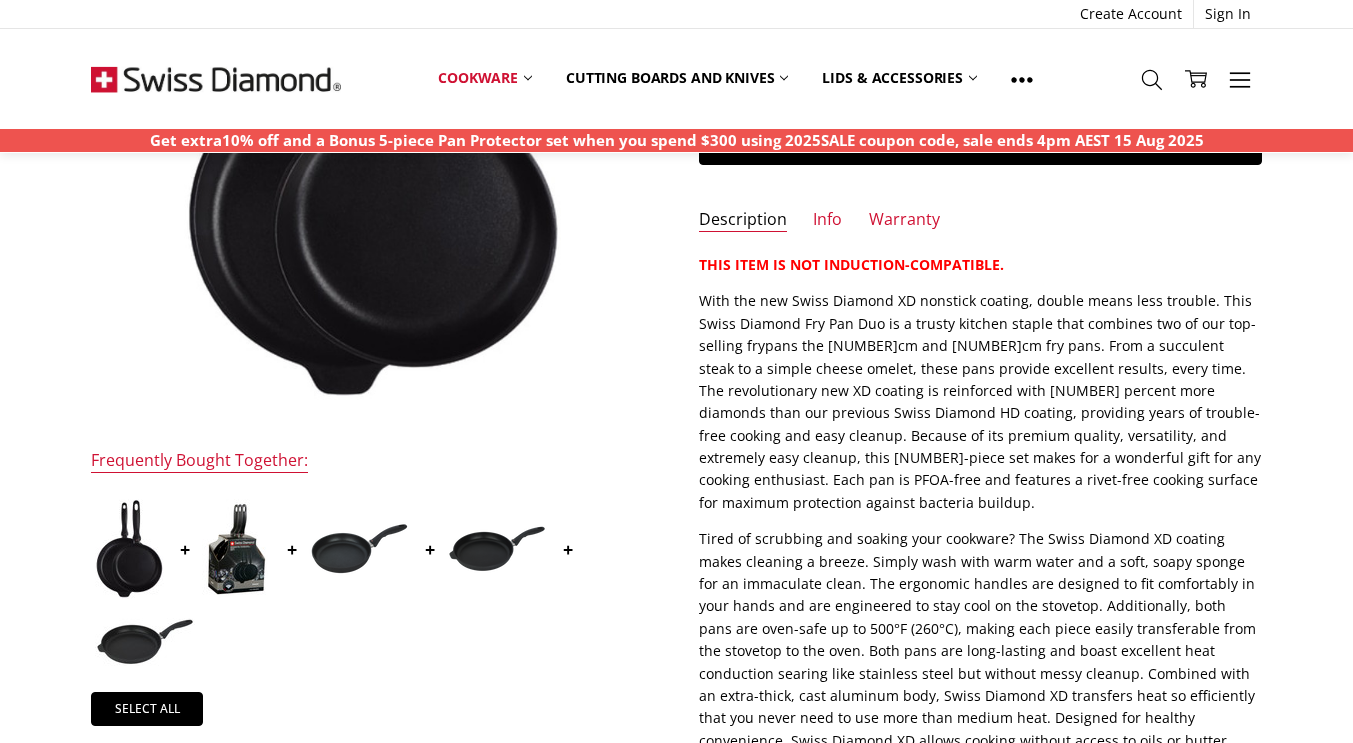 scroll, scrollTop: 10, scrollLeft: 0, axis: vertical 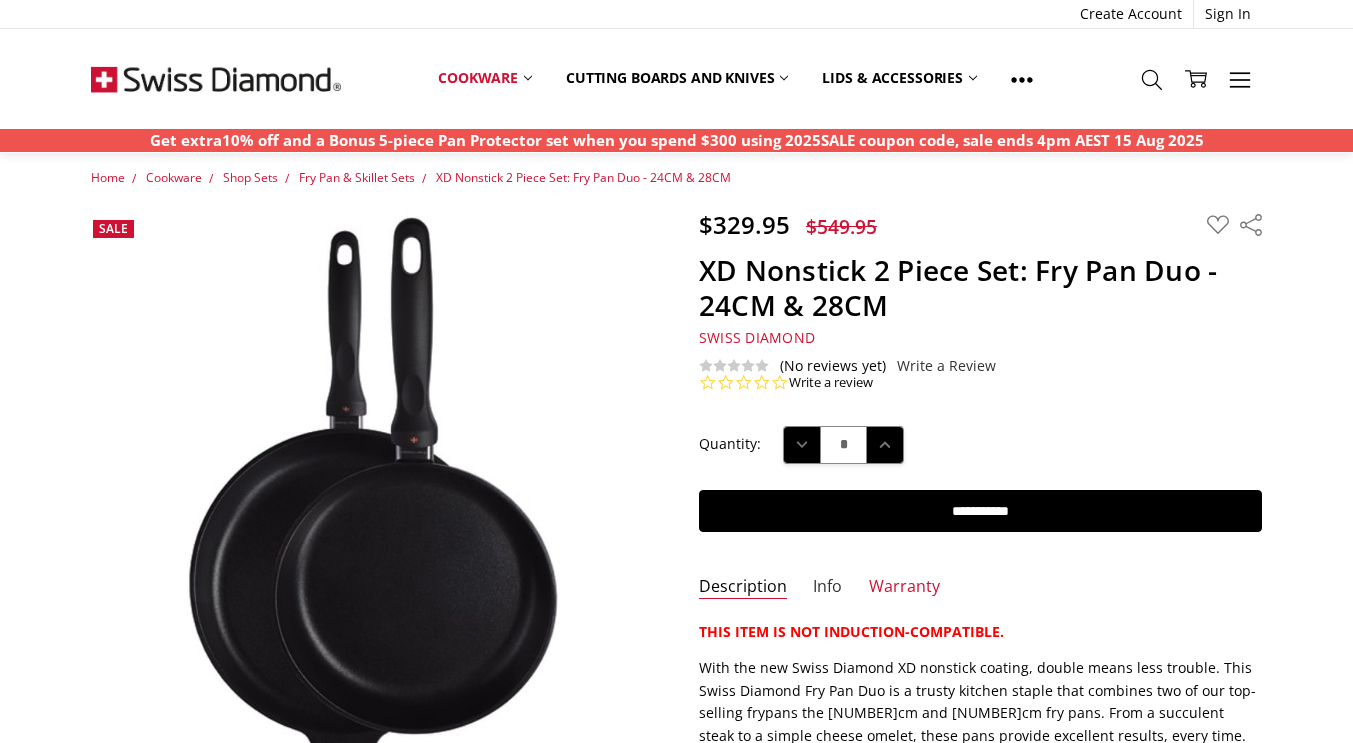 click on "Info" at bounding box center [827, 587] 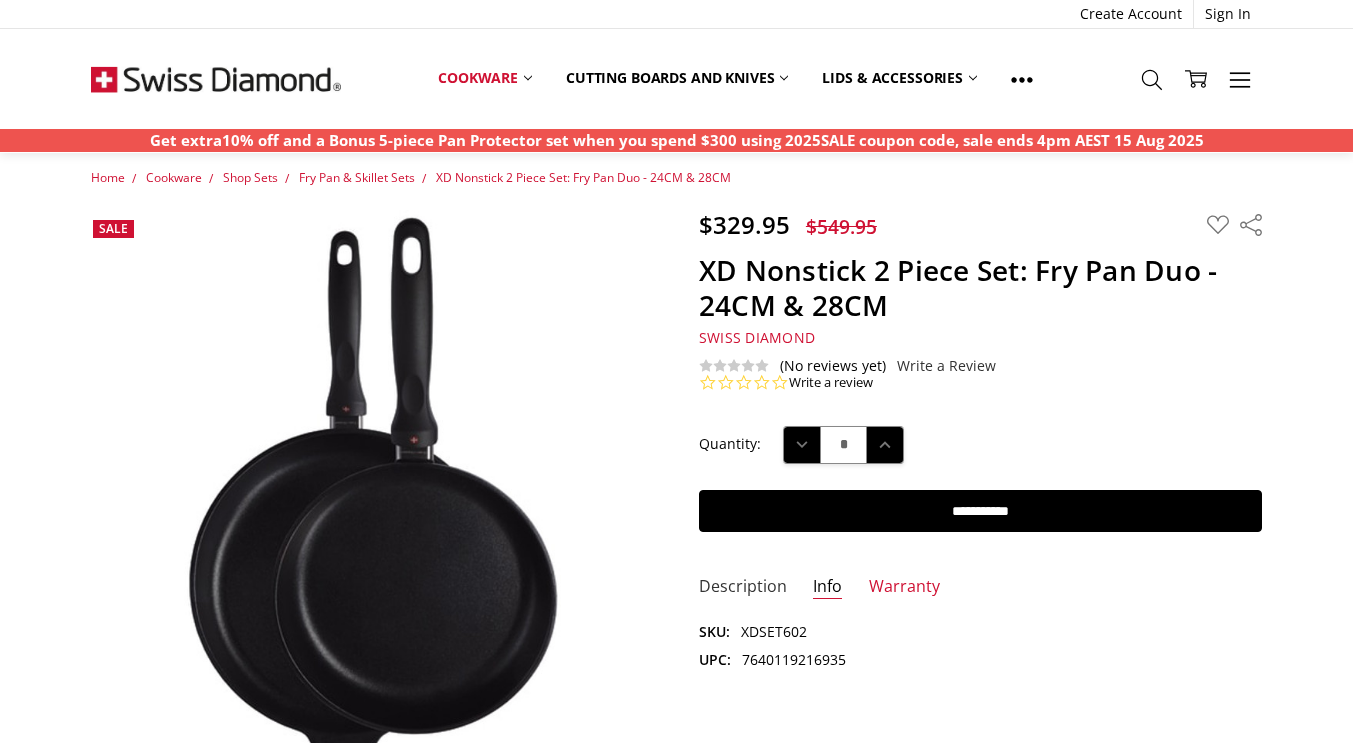 click on "Description" at bounding box center (743, 587) 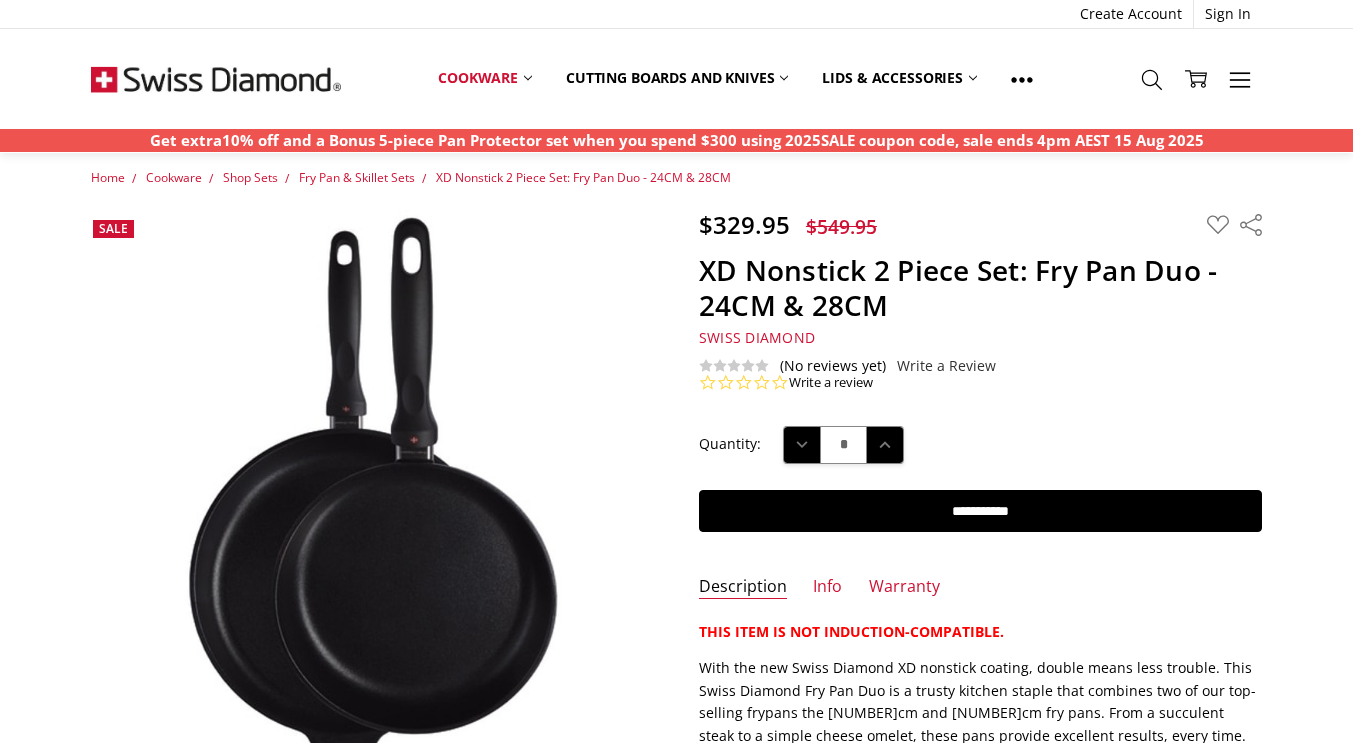 scroll, scrollTop: 377, scrollLeft: 0, axis: vertical 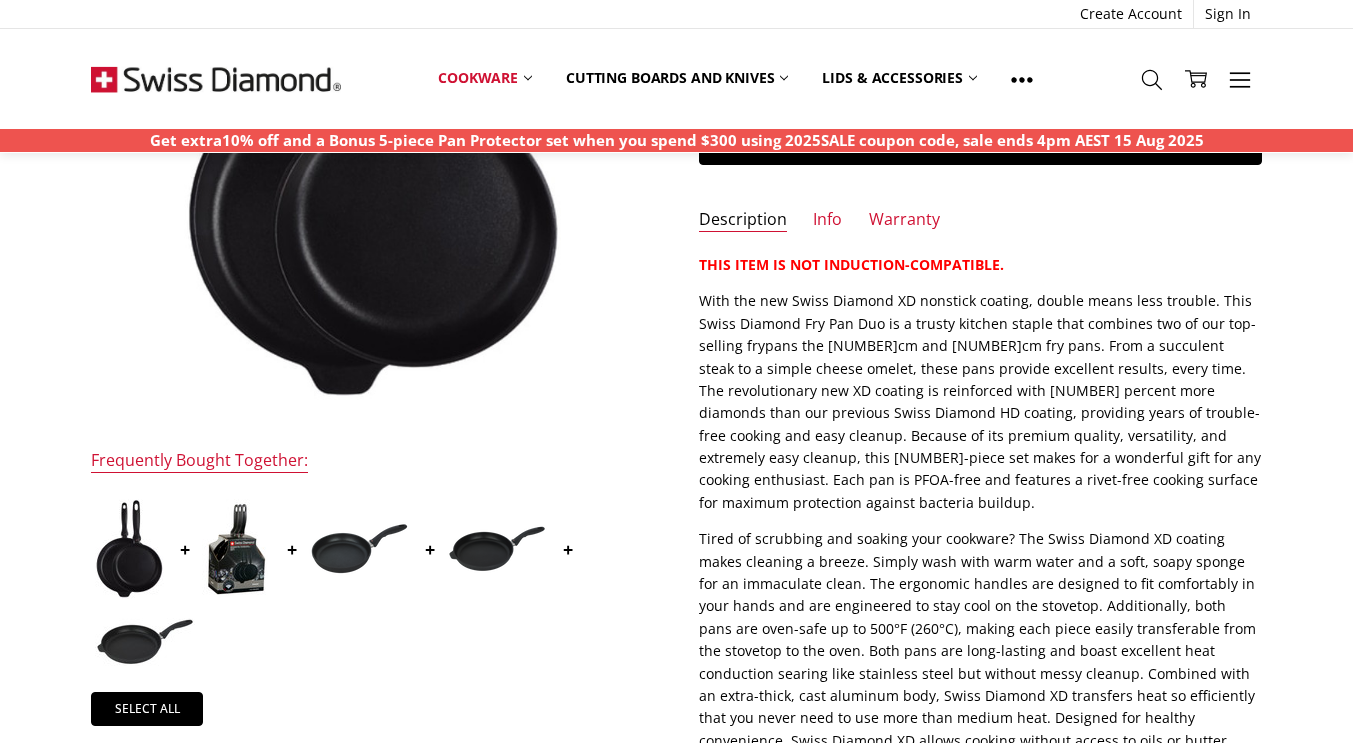click at bounding box center (236, 549) 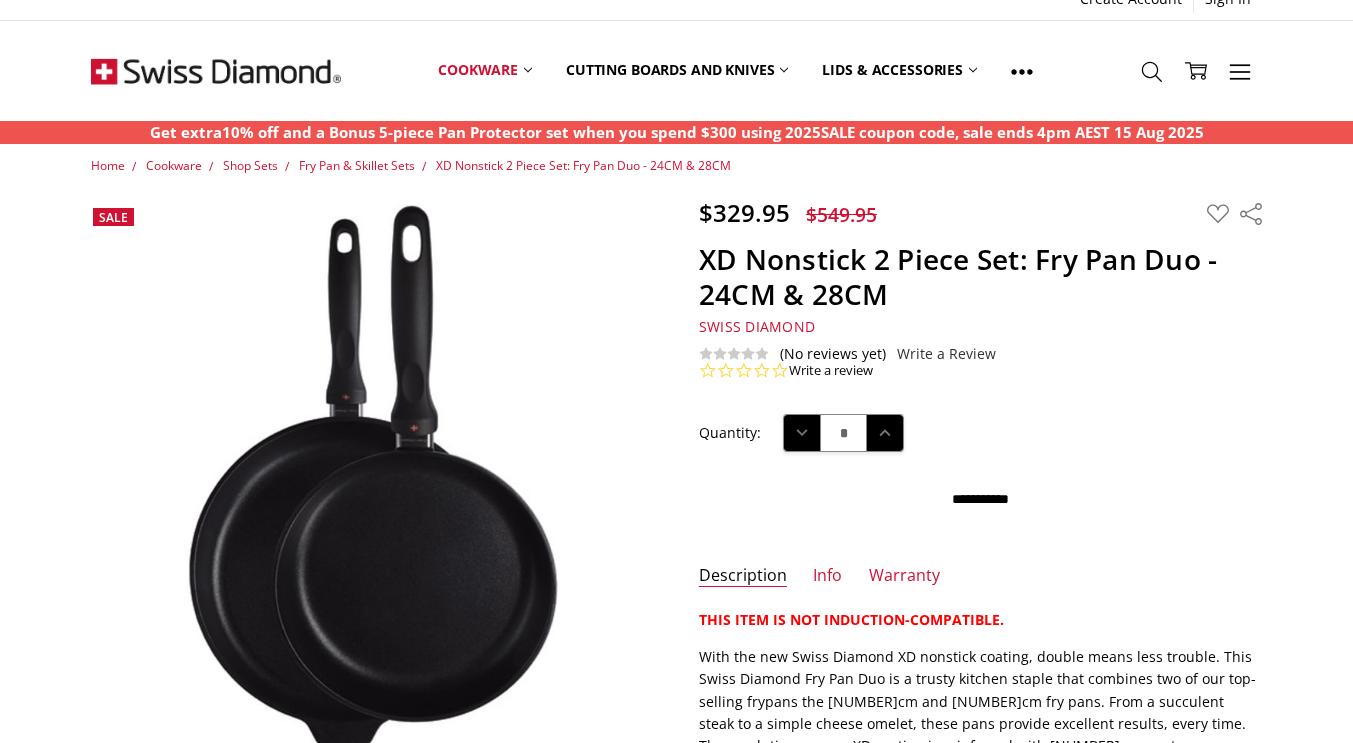 scroll, scrollTop: 0, scrollLeft: 0, axis: both 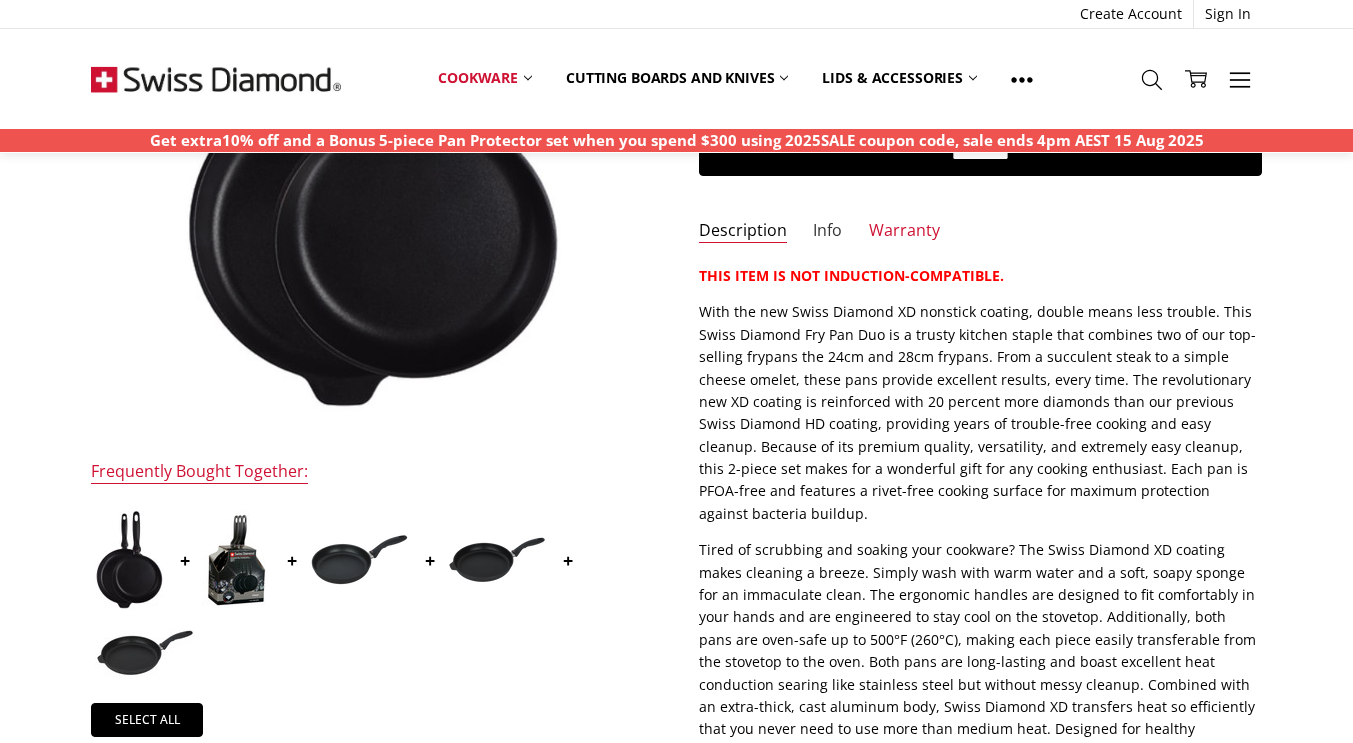 click on "Info" at bounding box center (827, 231) 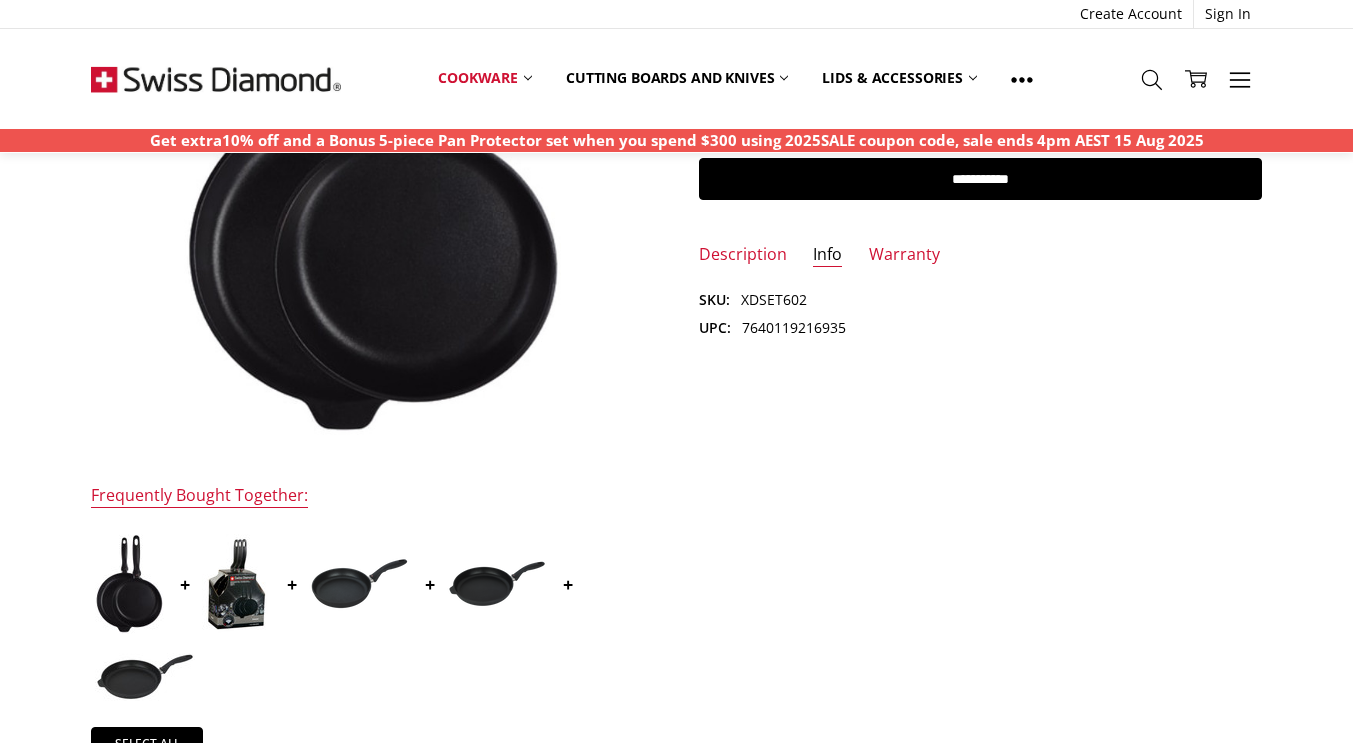 scroll, scrollTop: 0, scrollLeft: 0, axis: both 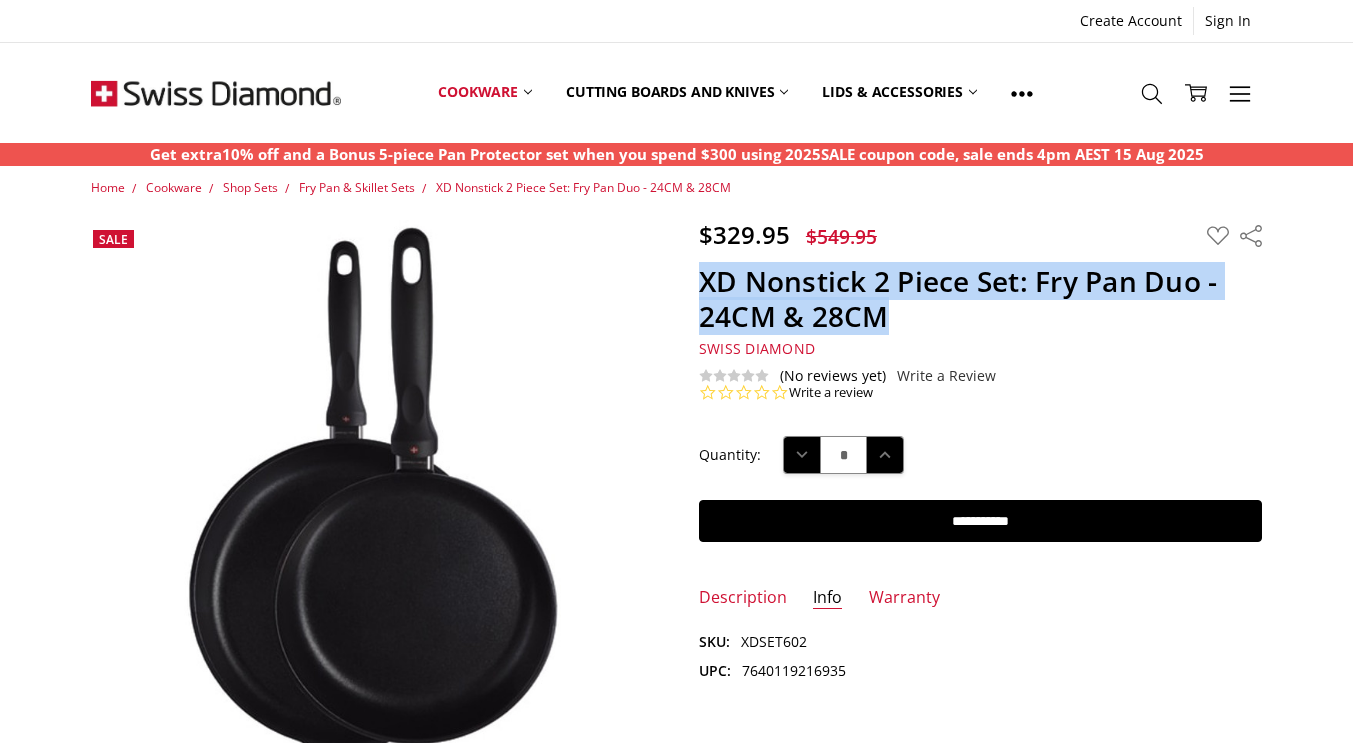 drag, startPoint x: 705, startPoint y: 275, endPoint x: 899, endPoint y: 326, distance: 200.59163 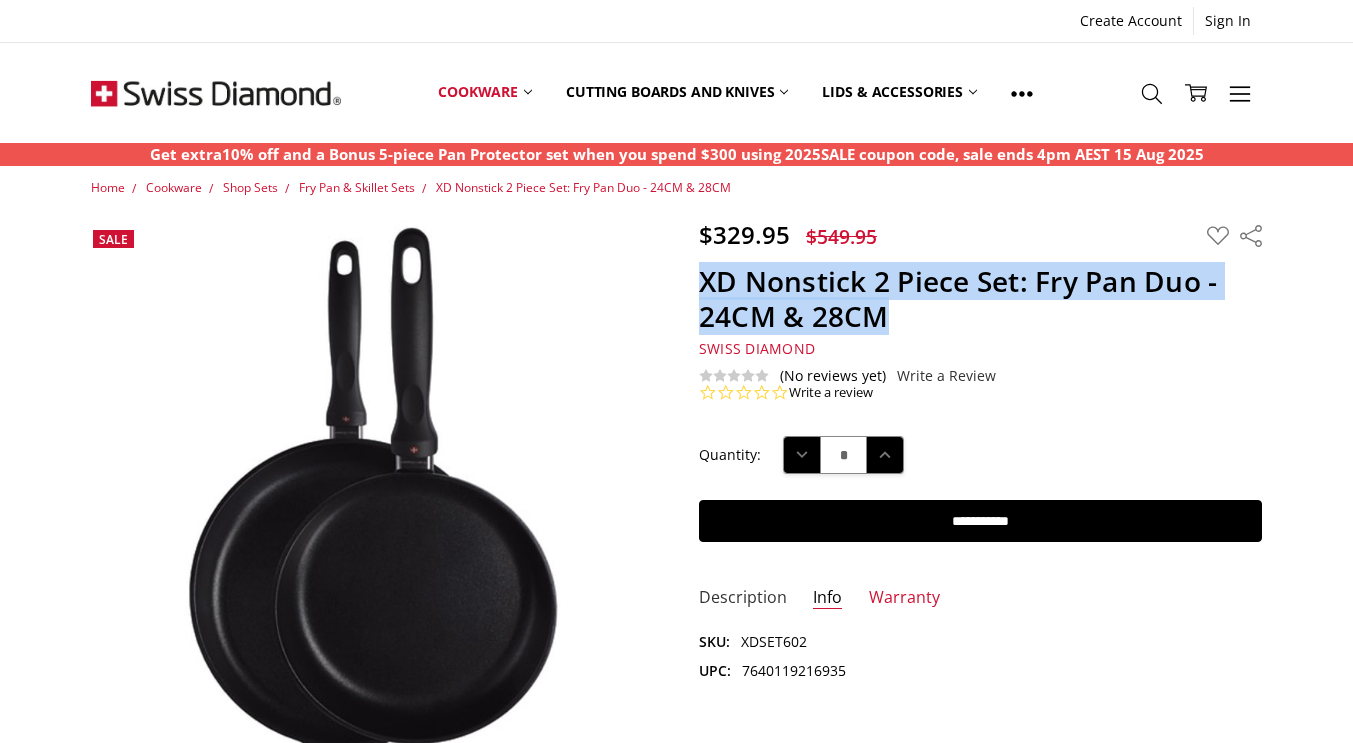 click on "Description" at bounding box center [743, 598] 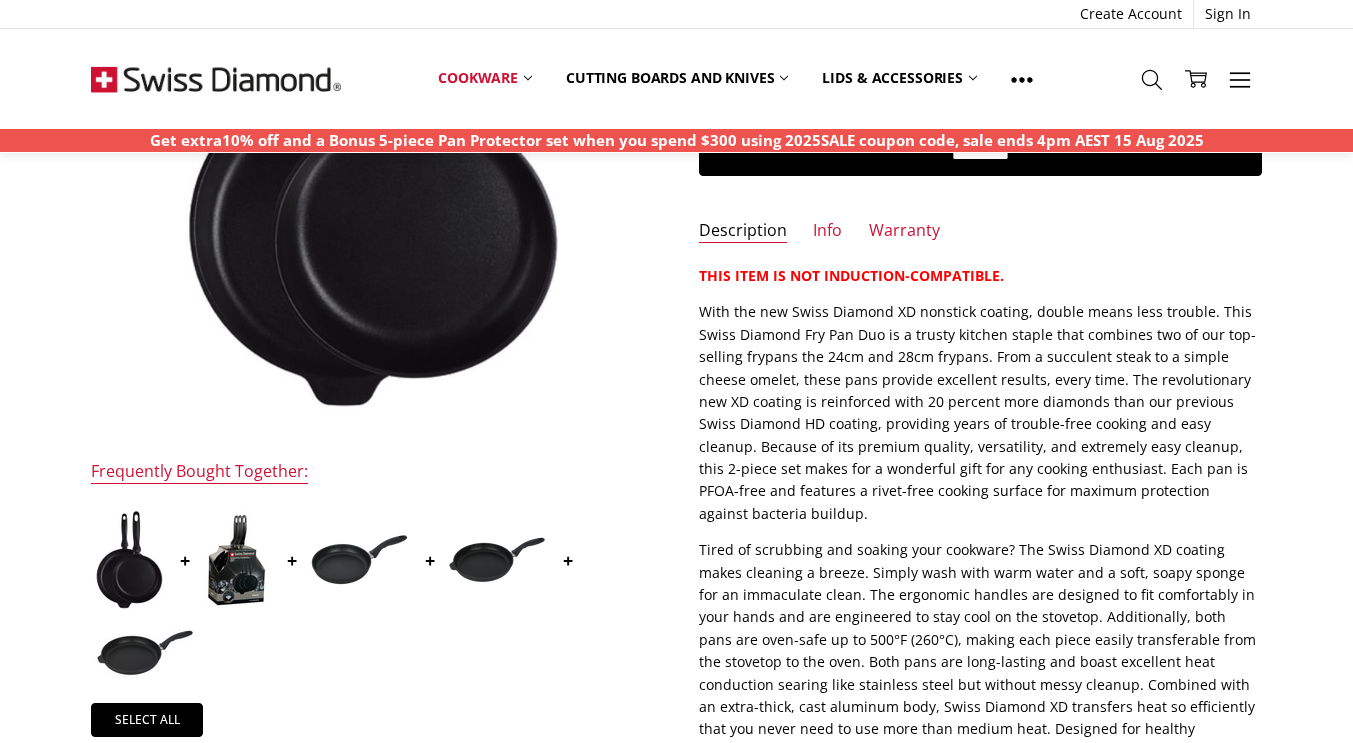 scroll, scrollTop: 0, scrollLeft: 0, axis: both 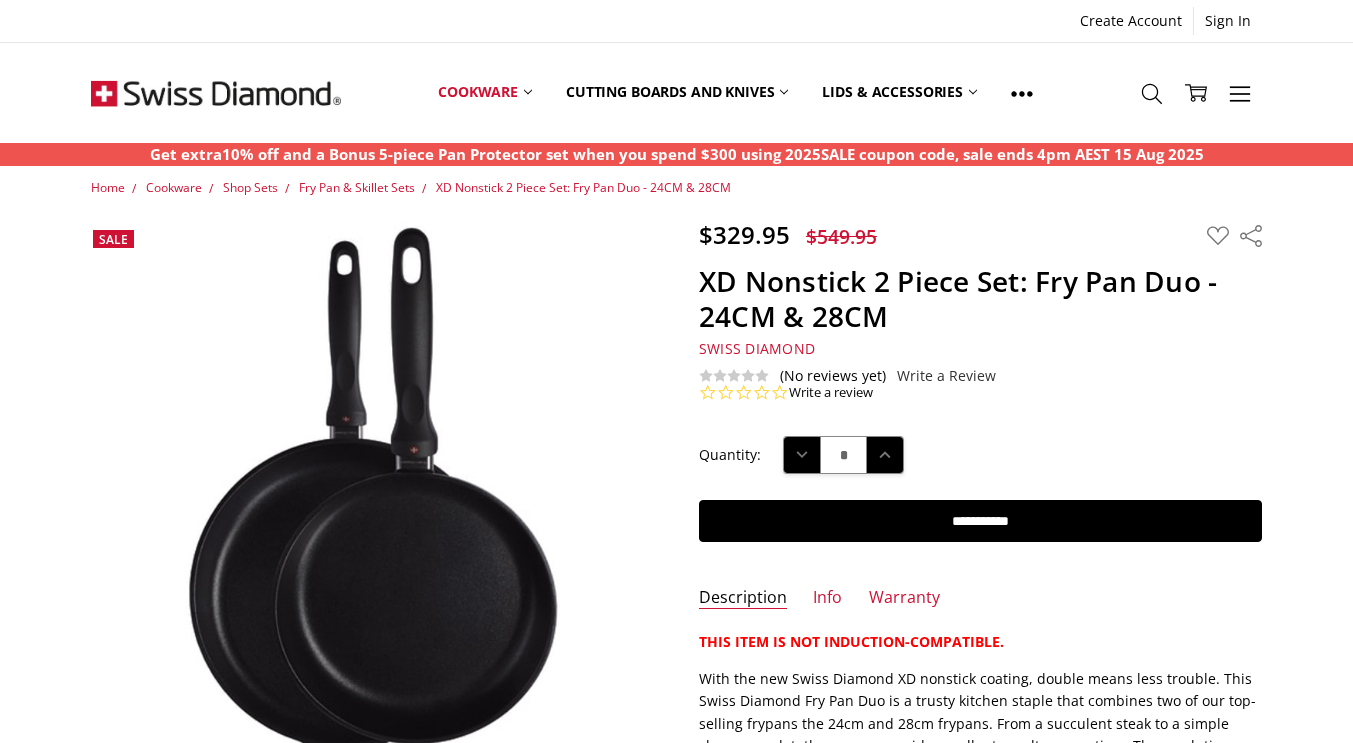 click on "Home
Cookware
Shop Sets
Fry Pan & Skillet Sets
XD Nonstick 2 Piece Set: Fry Pan Duo - 24CM & 28CM
$329.95" at bounding box center [676, 1135] 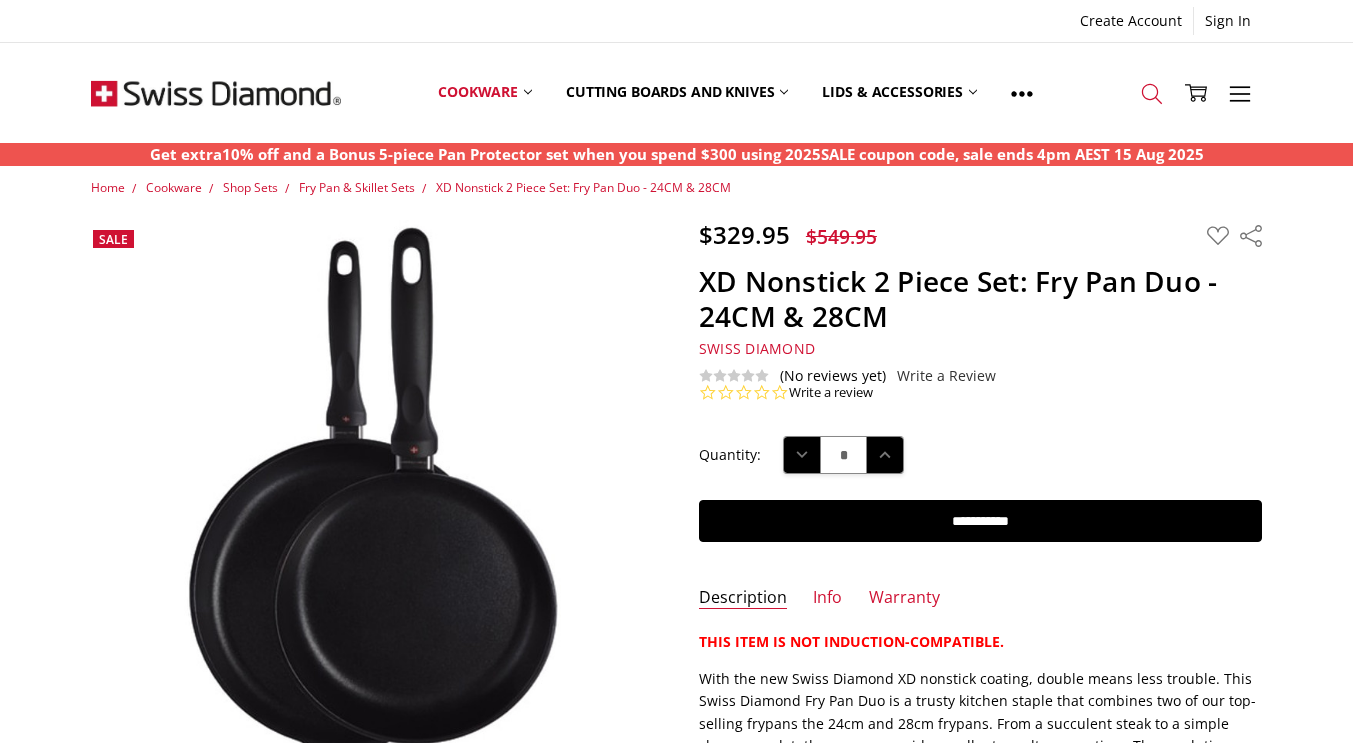 click 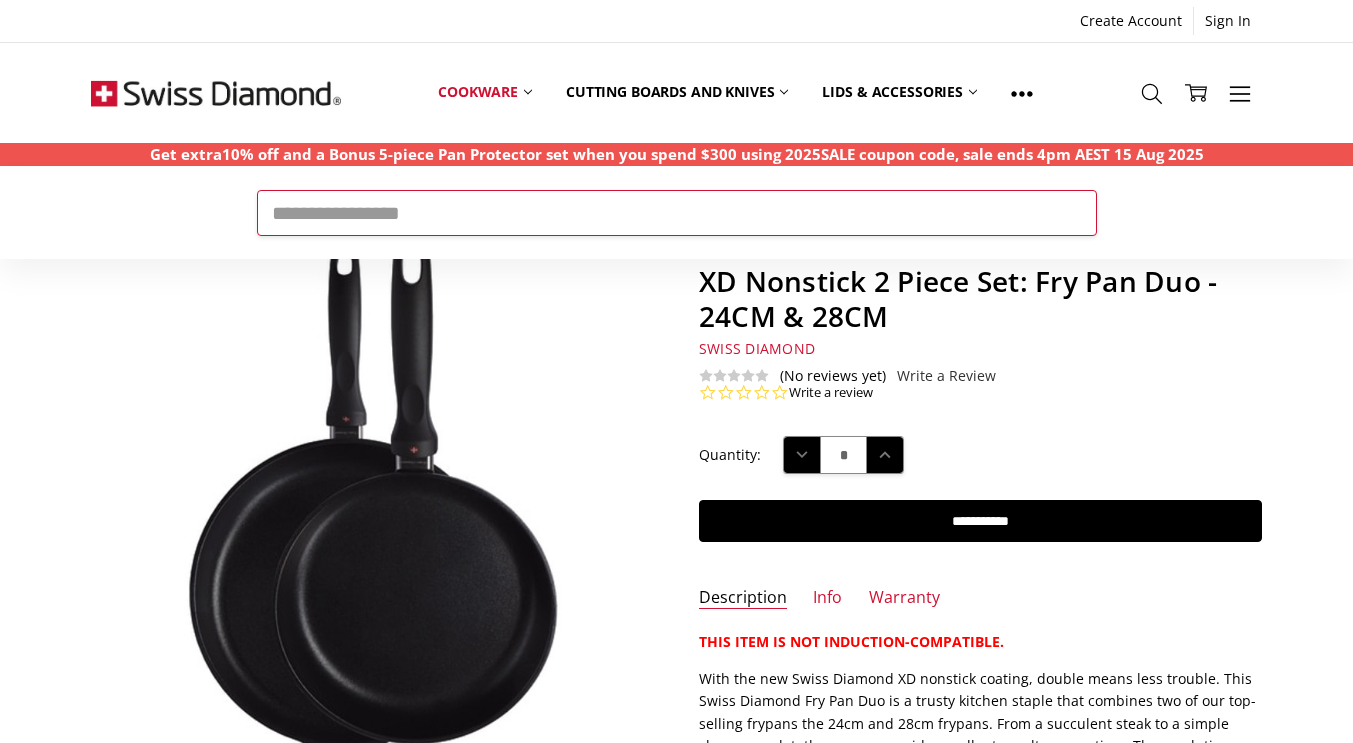 click on "Search" at bounding box center [677, 213] 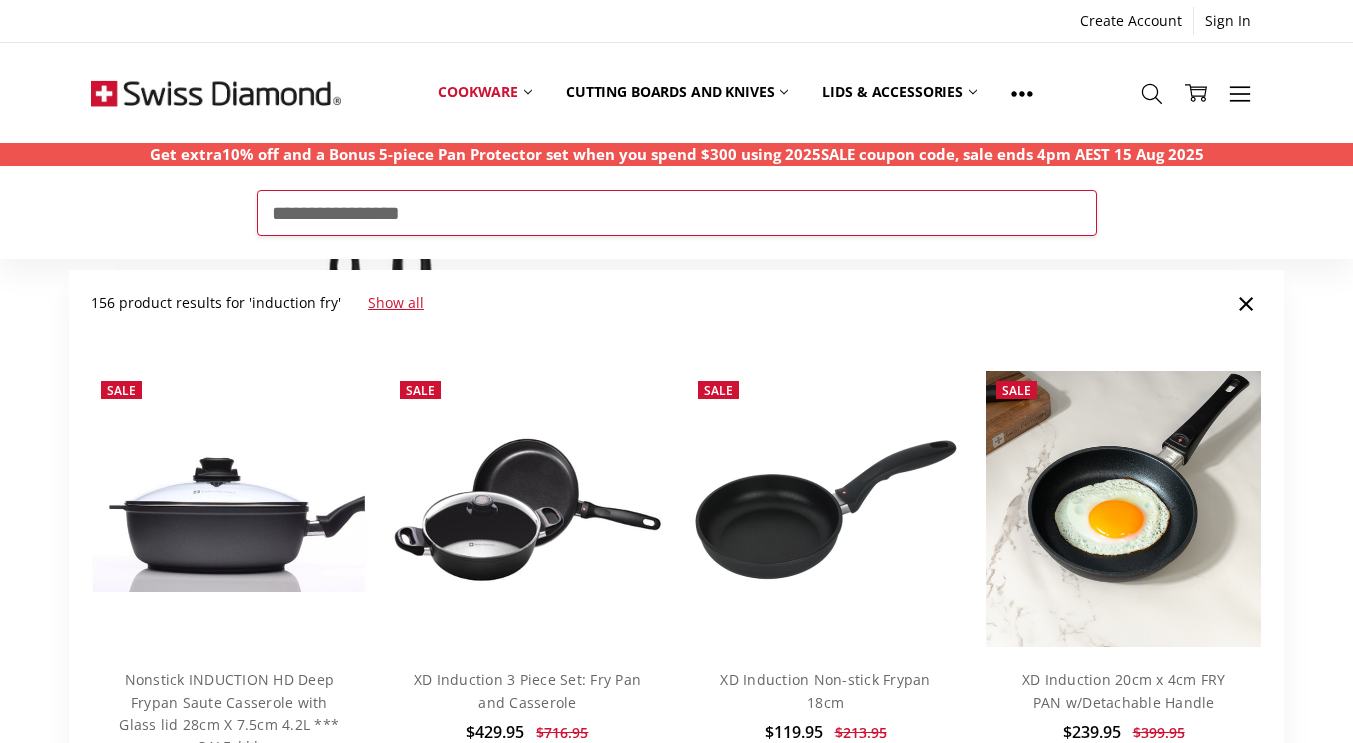 type on "**********" 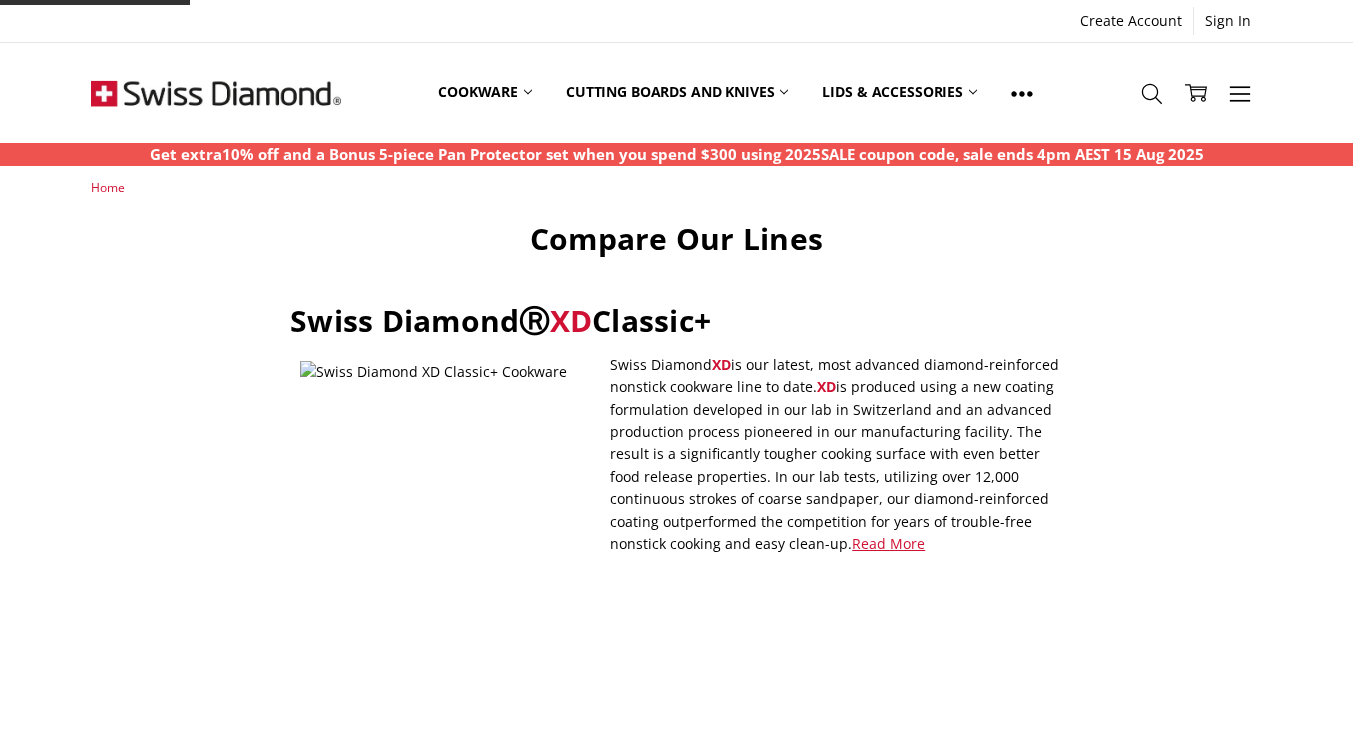 scroll, scrollTop: 0, scrollLeft: 0, axis: both 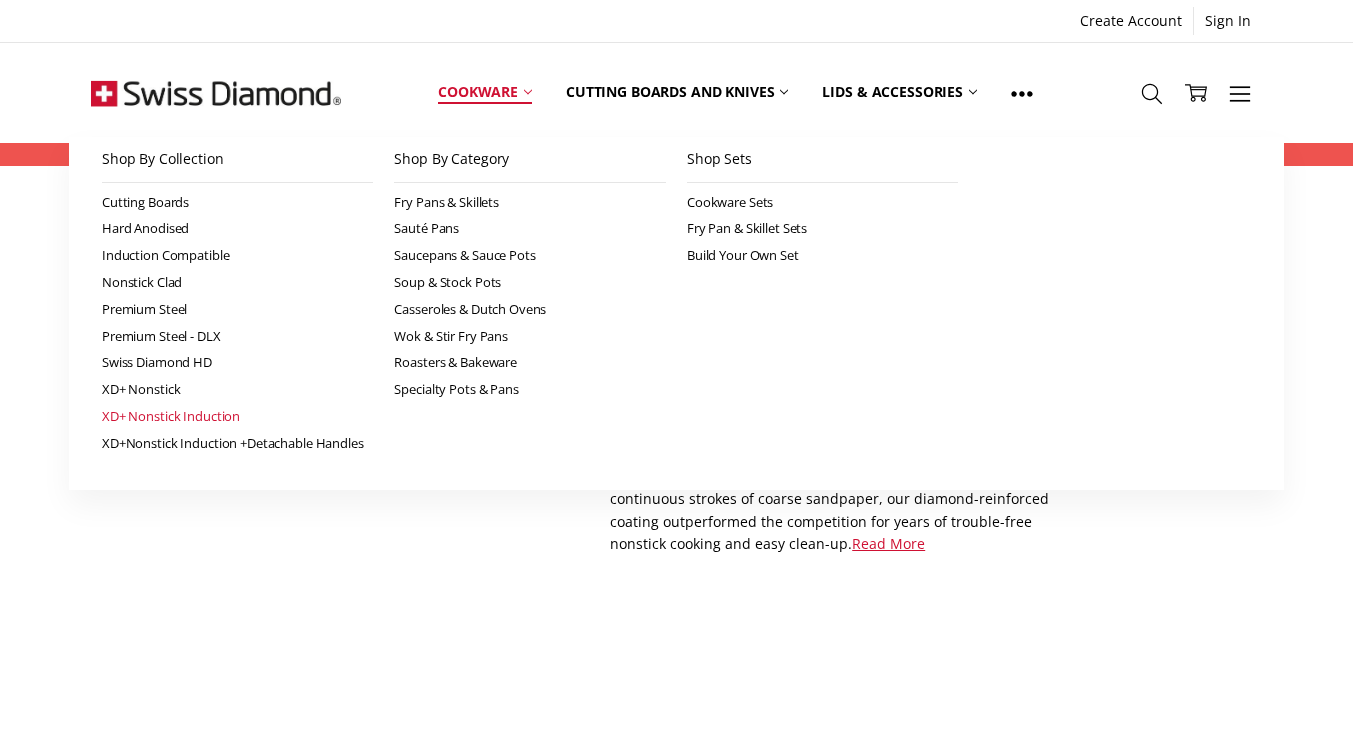 click on "XD+ Nonstick Induction" at bounding box center [238, 416] 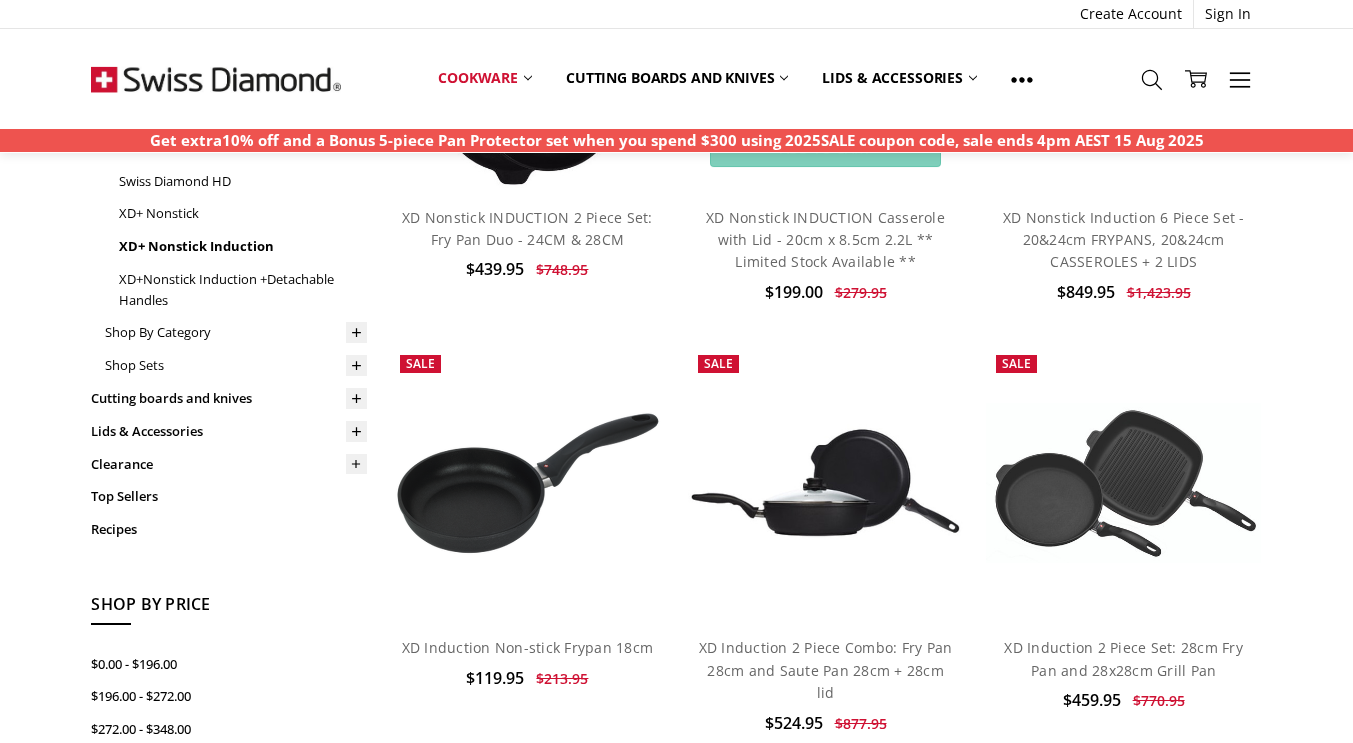 scroll, scrollTop: 0, scrollLeft: 0, axis: both 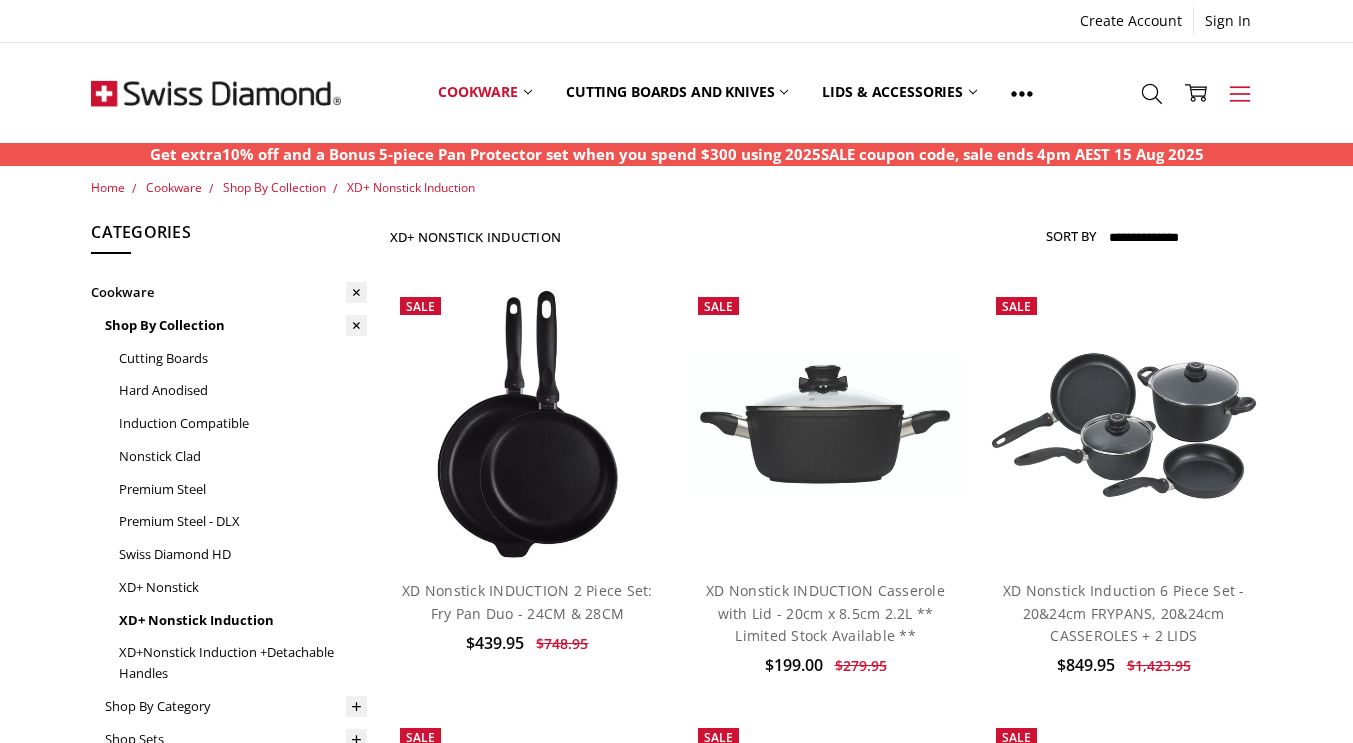 click 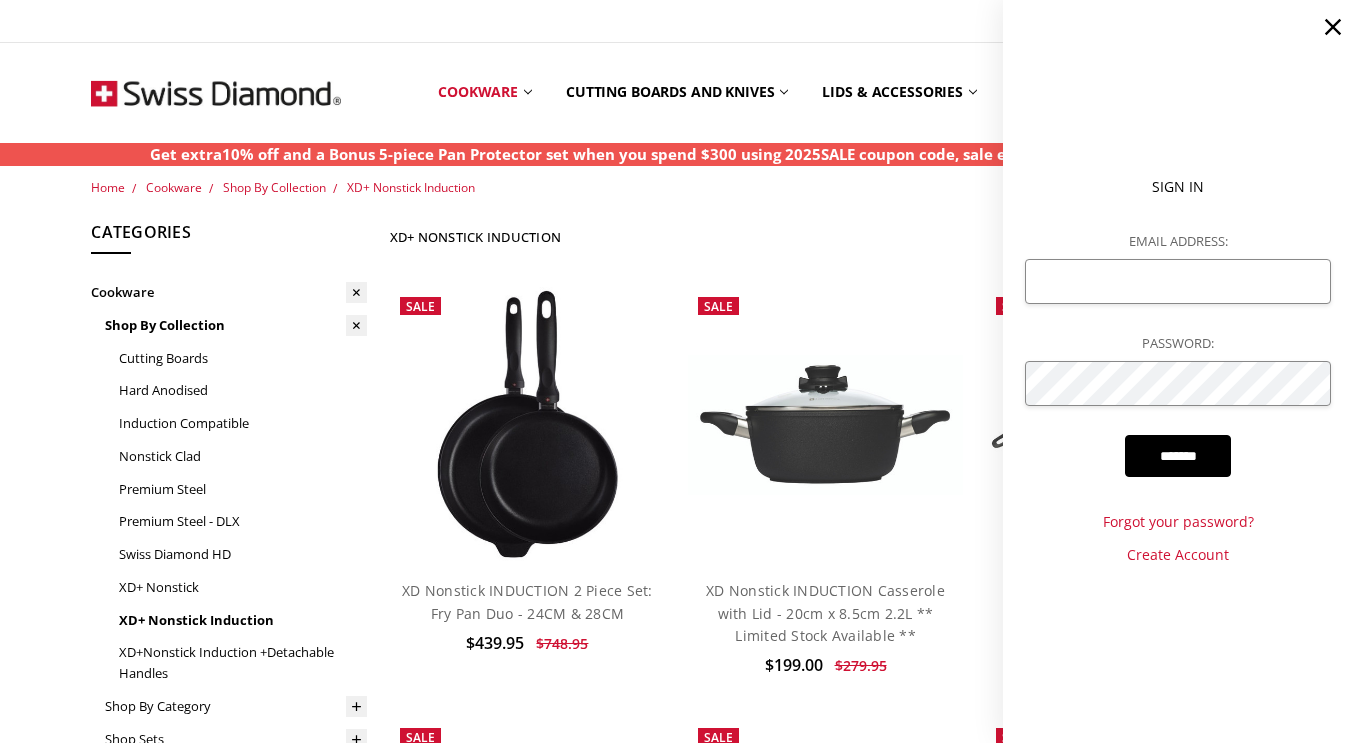 click 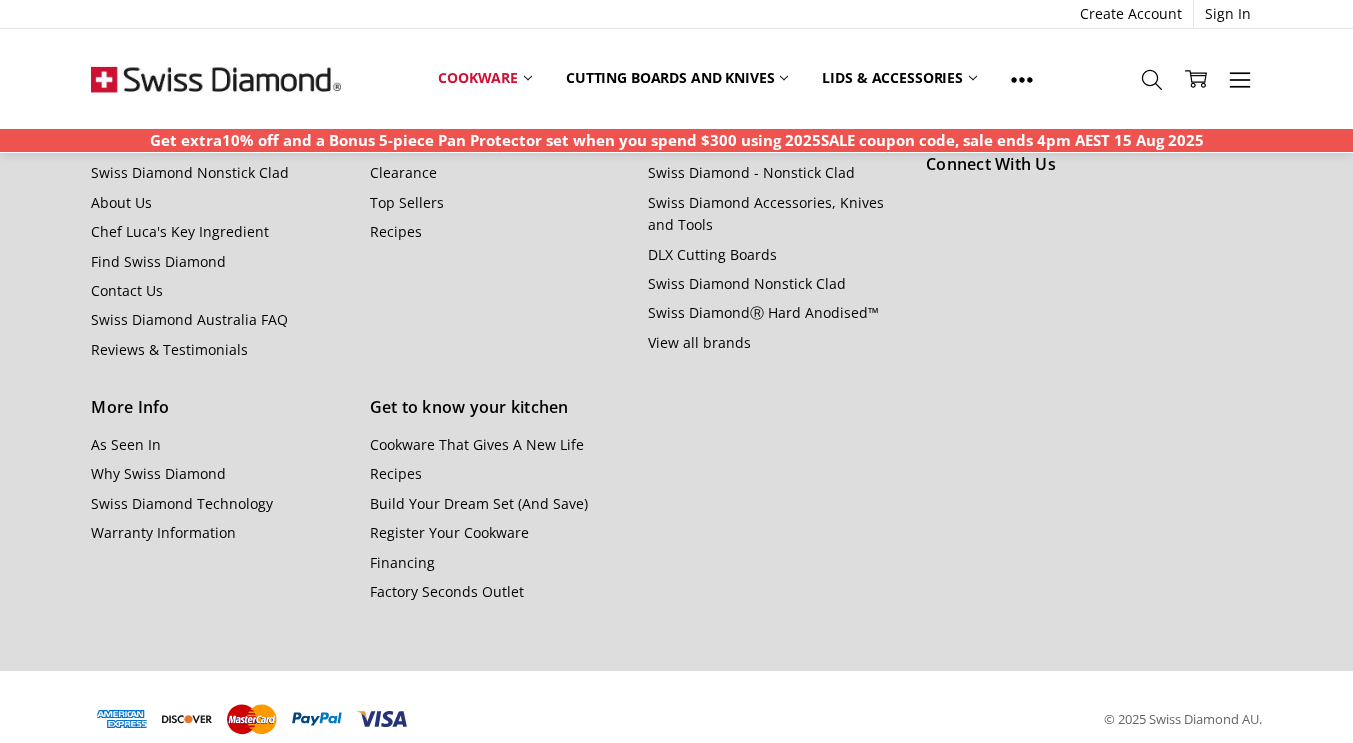 scroll, scrollTop: 3379, scrollLeft: 0, axis: vertical 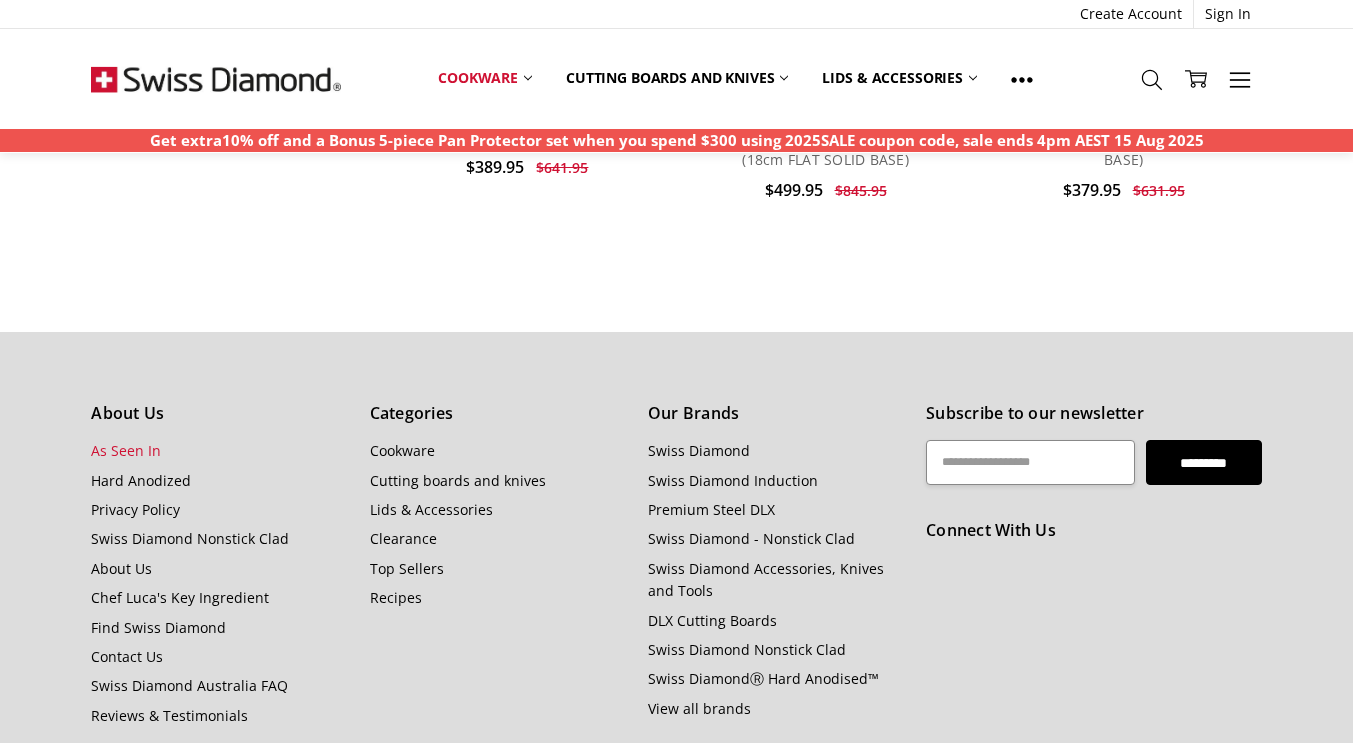 click on "As Seen In" at bounding box center (126, 450) 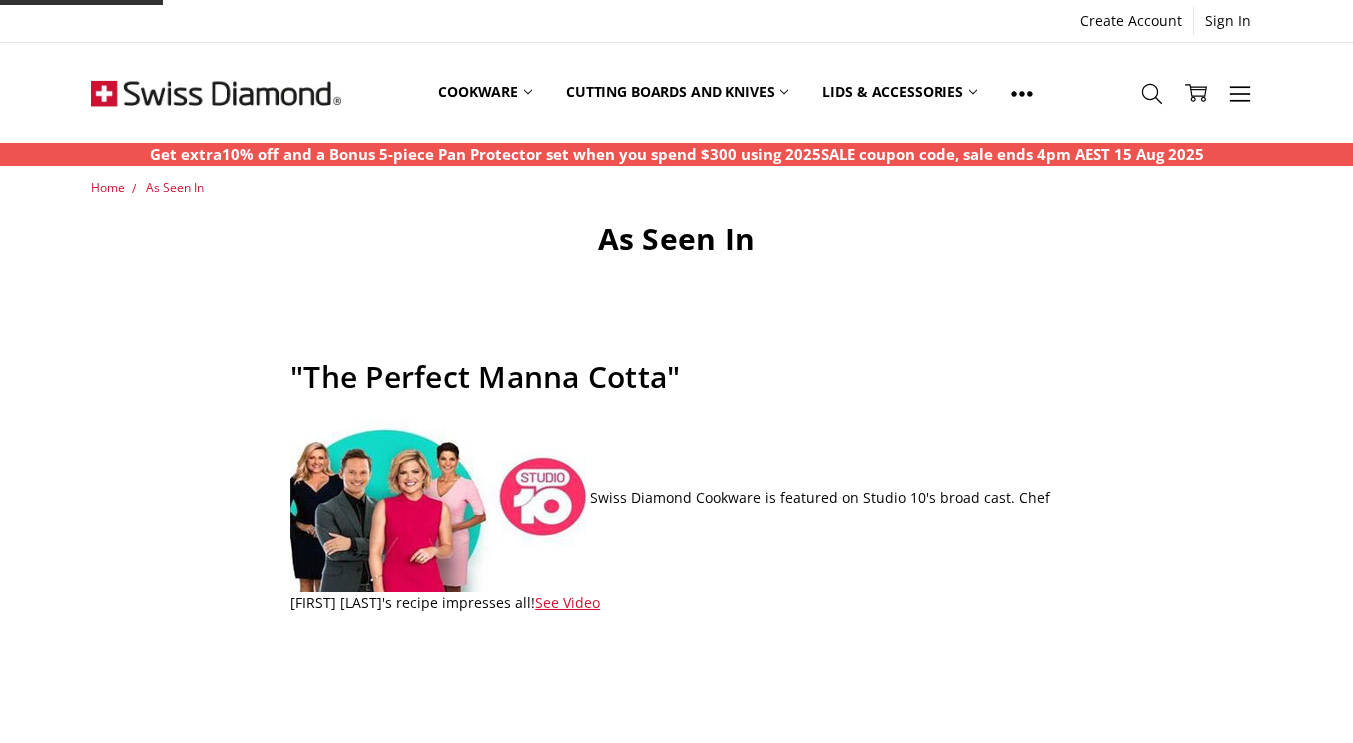scroll, scrollTop: 0, scrollLeft: 0, axis: both 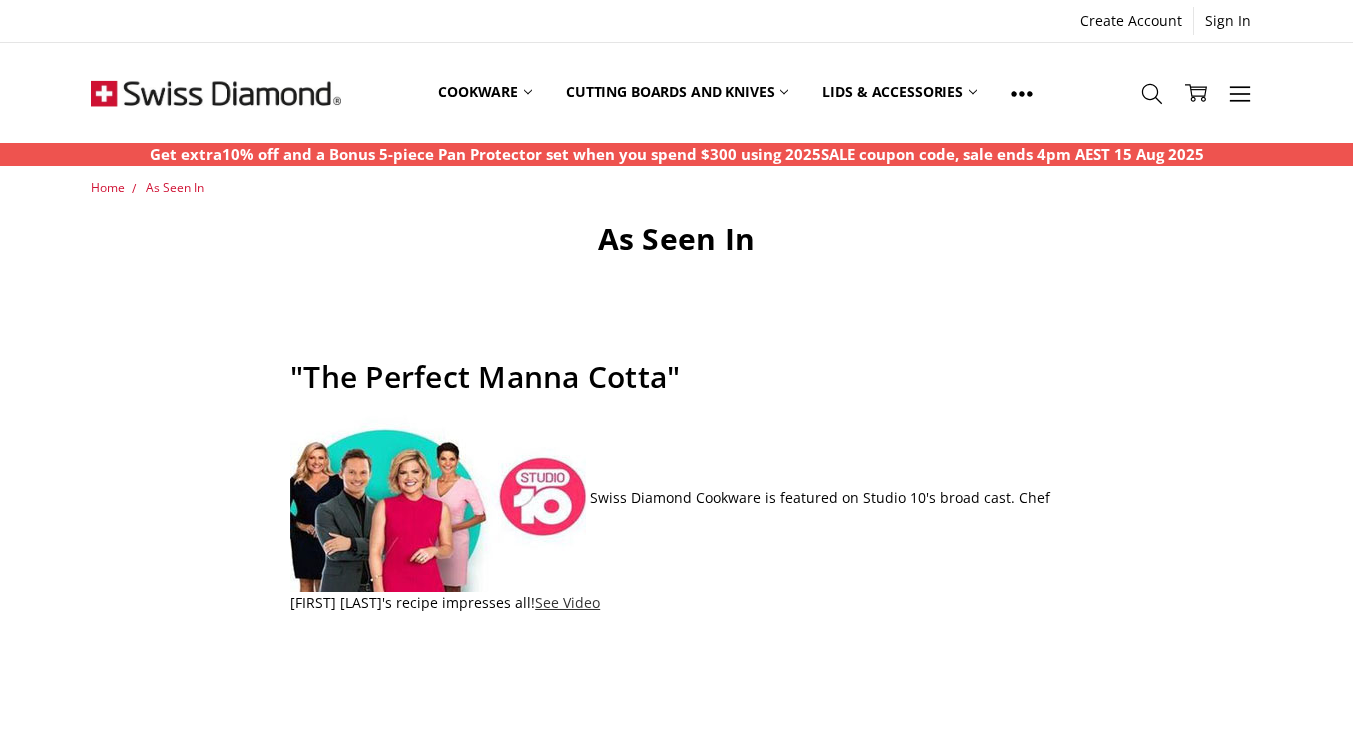 click on "See Video" at bounding box center [567, 602] 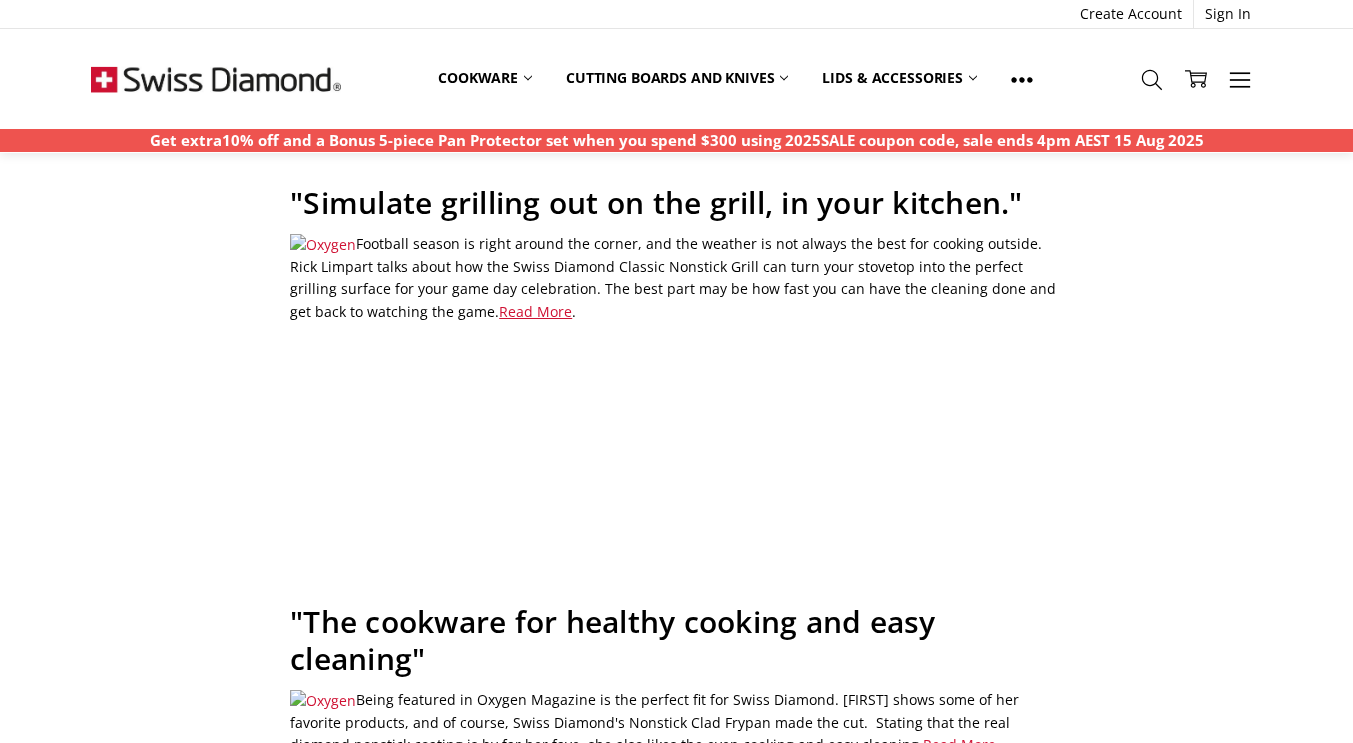 scroll, scrollTop: 2566, scrollLeft: 0, axis: vertical 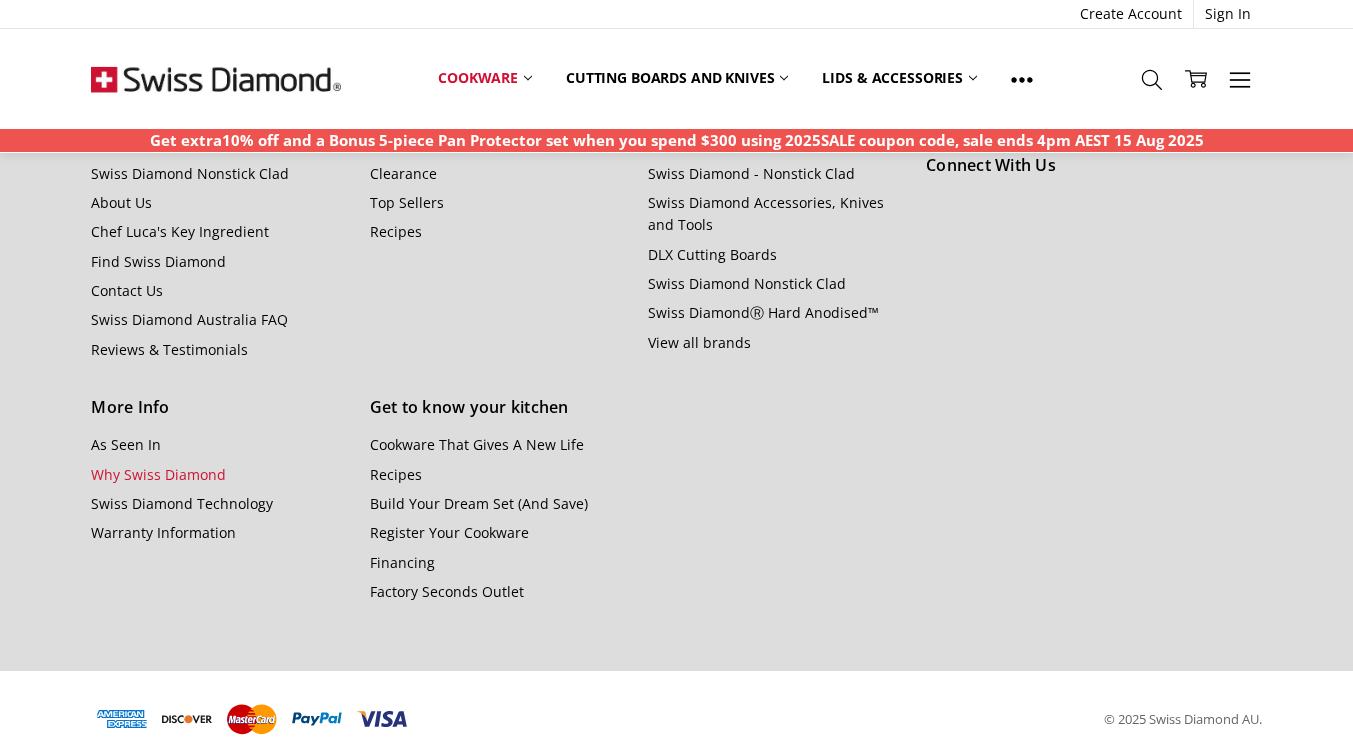 click on "Why Swiss Diamond" at bounding box center [158, 474] 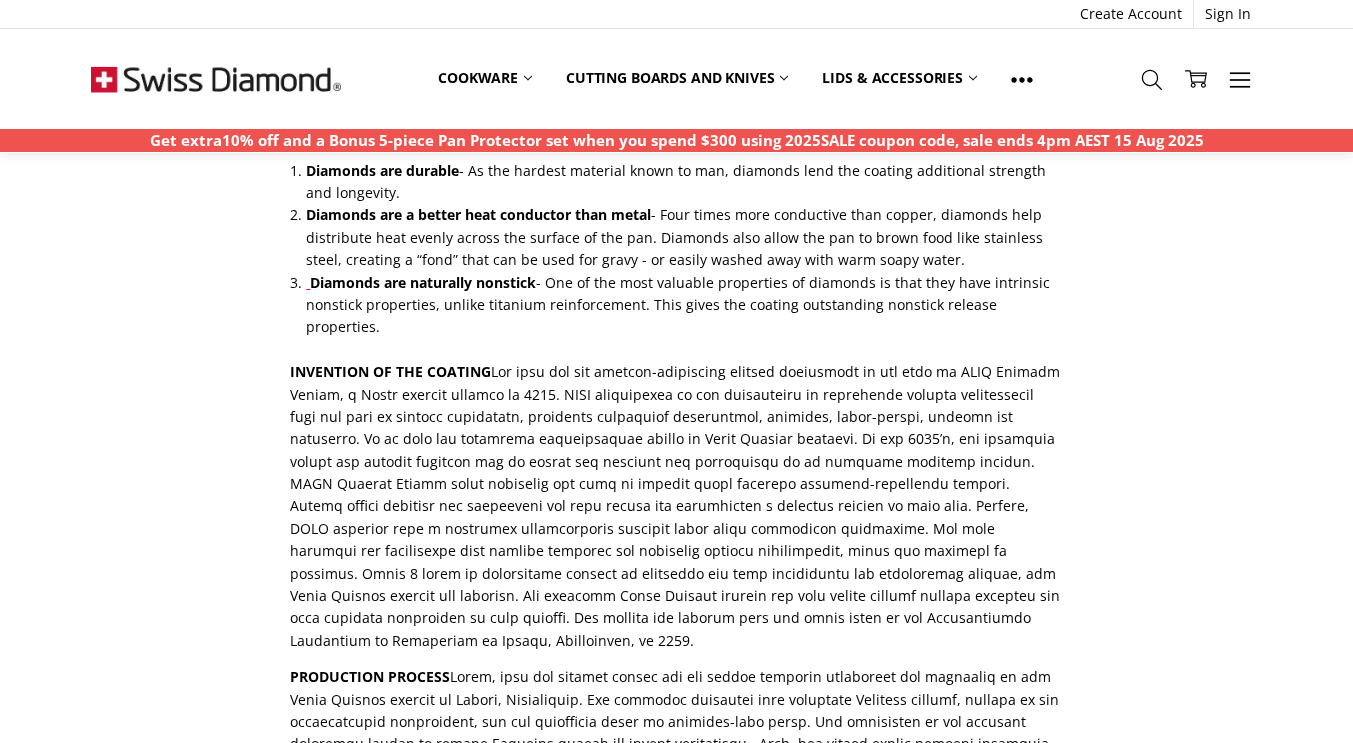 scroll, scrollTop: 1100, scrollLeft: 0, axis: vertical 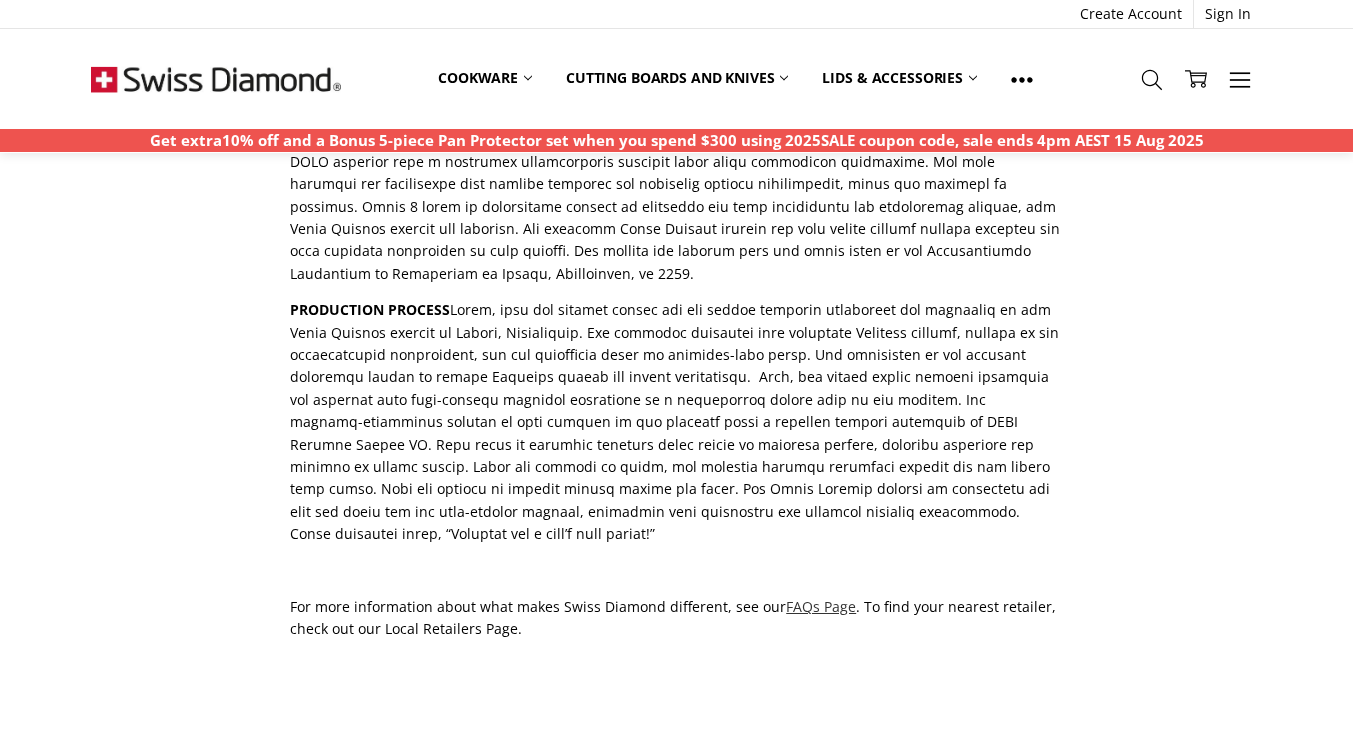 click on "FAQs Page" at bounding box center (821, 606) 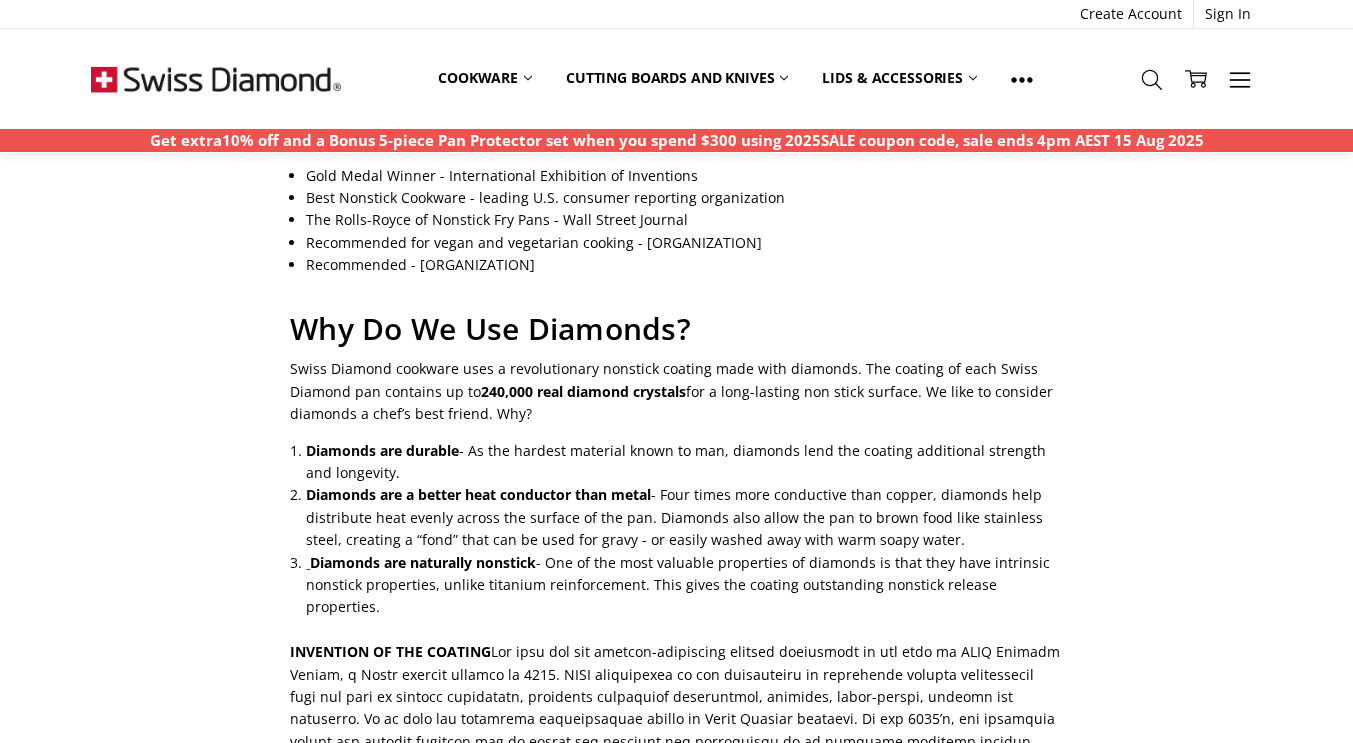 scroll, scrollTop: 366, scrollLeft: 0, axis: vertical 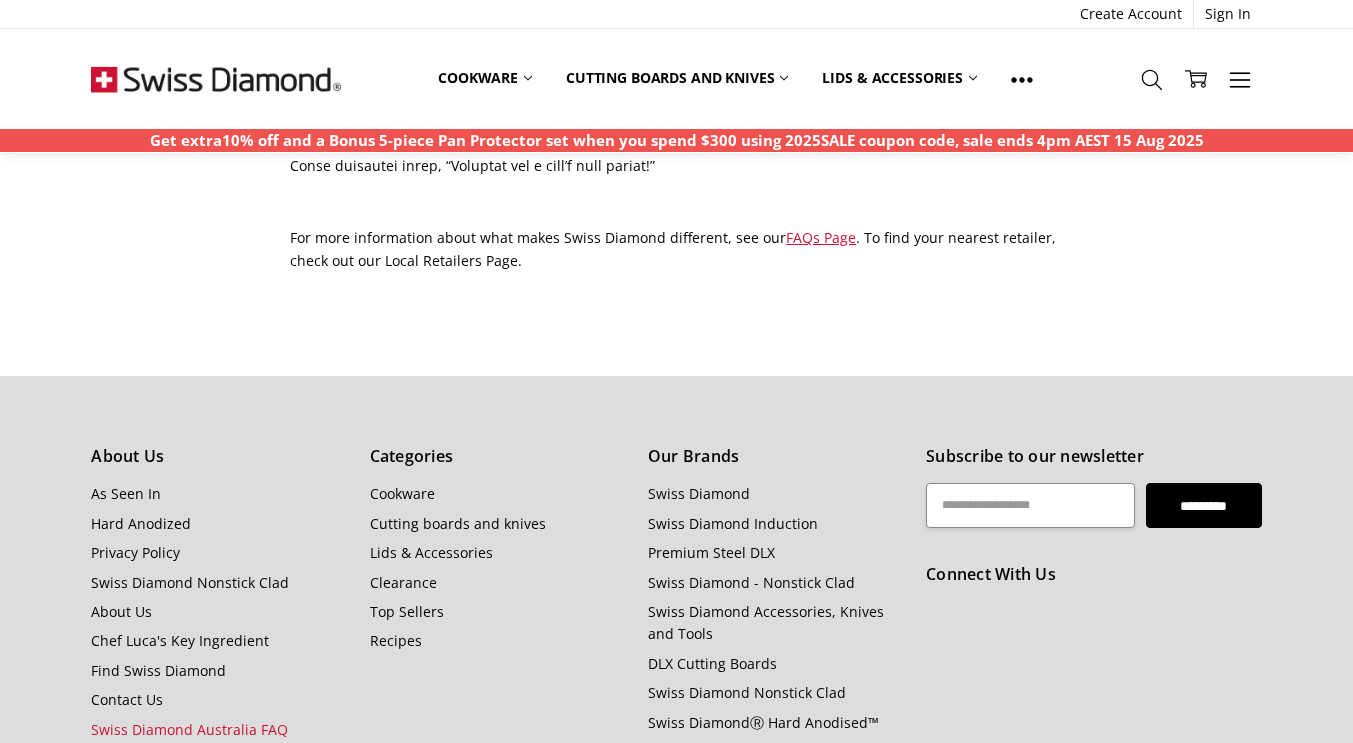 click on "Swiss Diamond Australia FAQ" at bounding box center [189, 729] 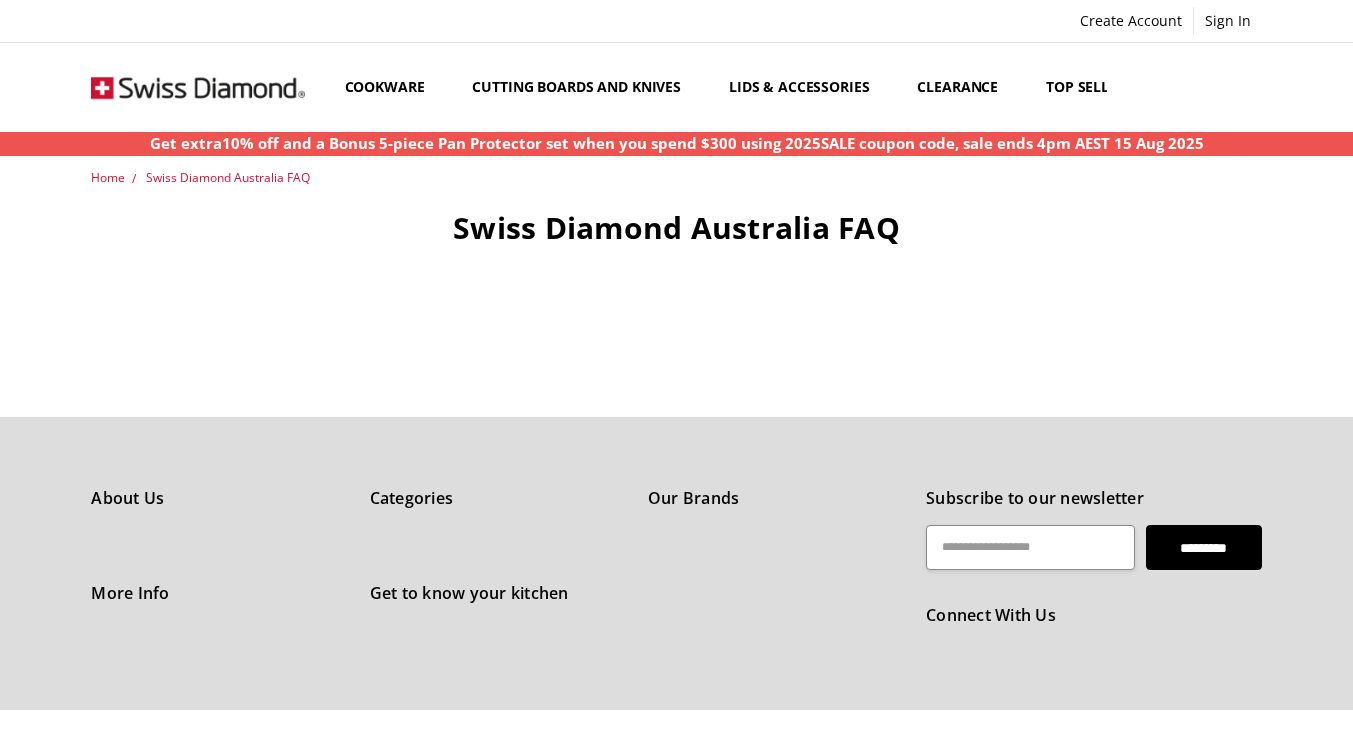 scroll, scrollTop: 0, scrollLeft: 0, axis: both 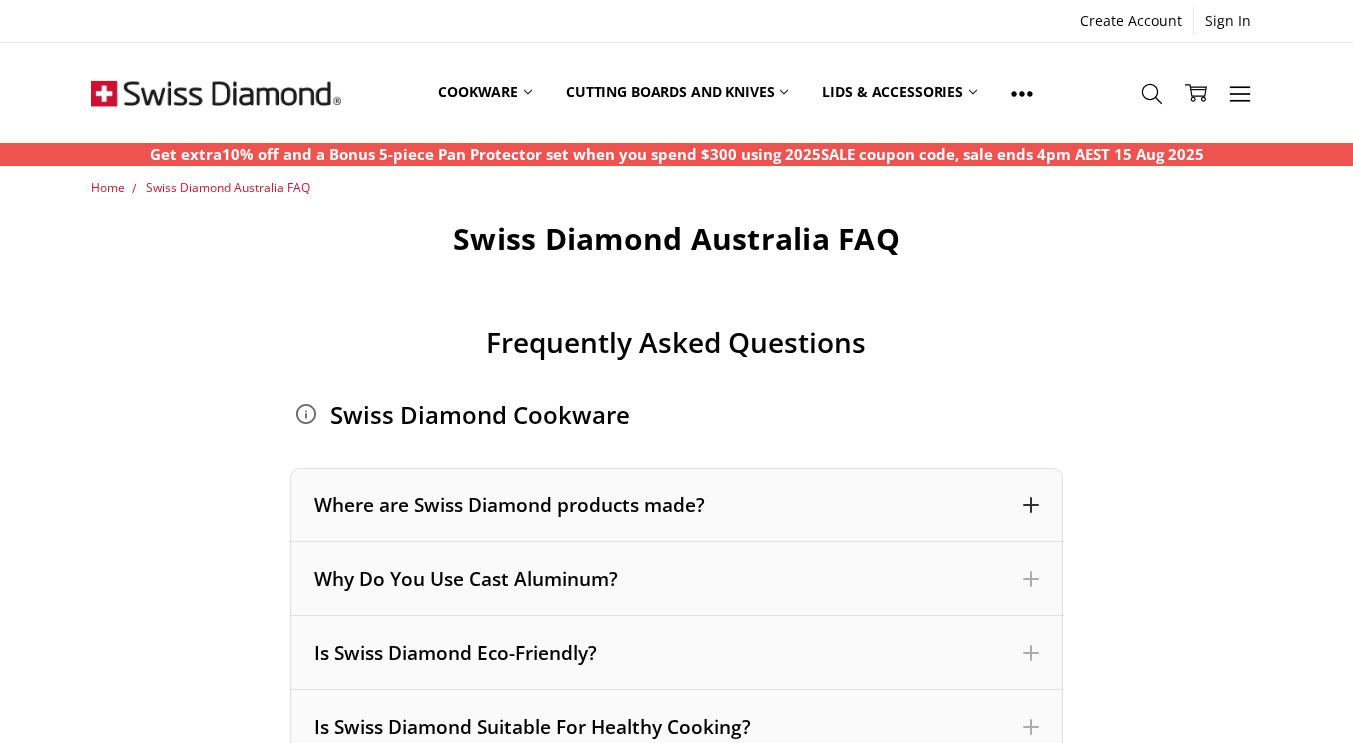 click at bounding box center [1031, 505] 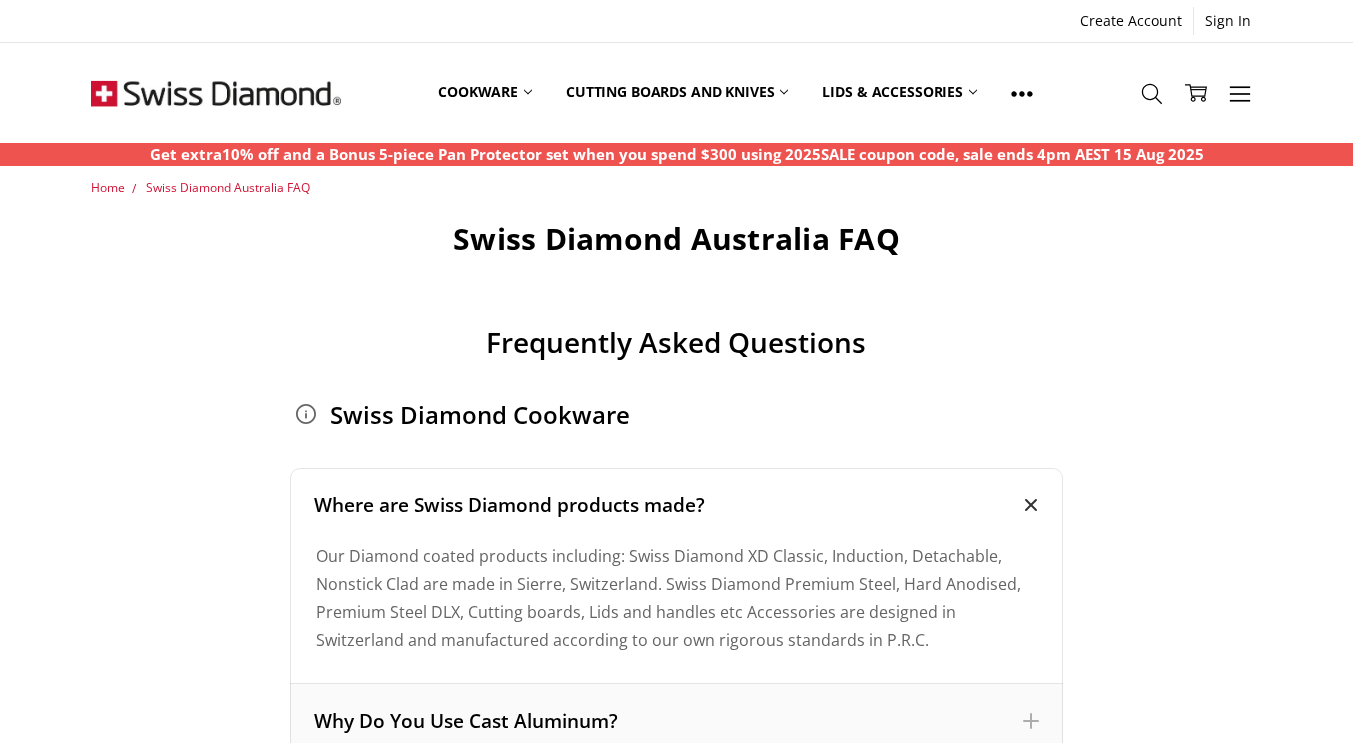 click at bounding box center (1030, 505) 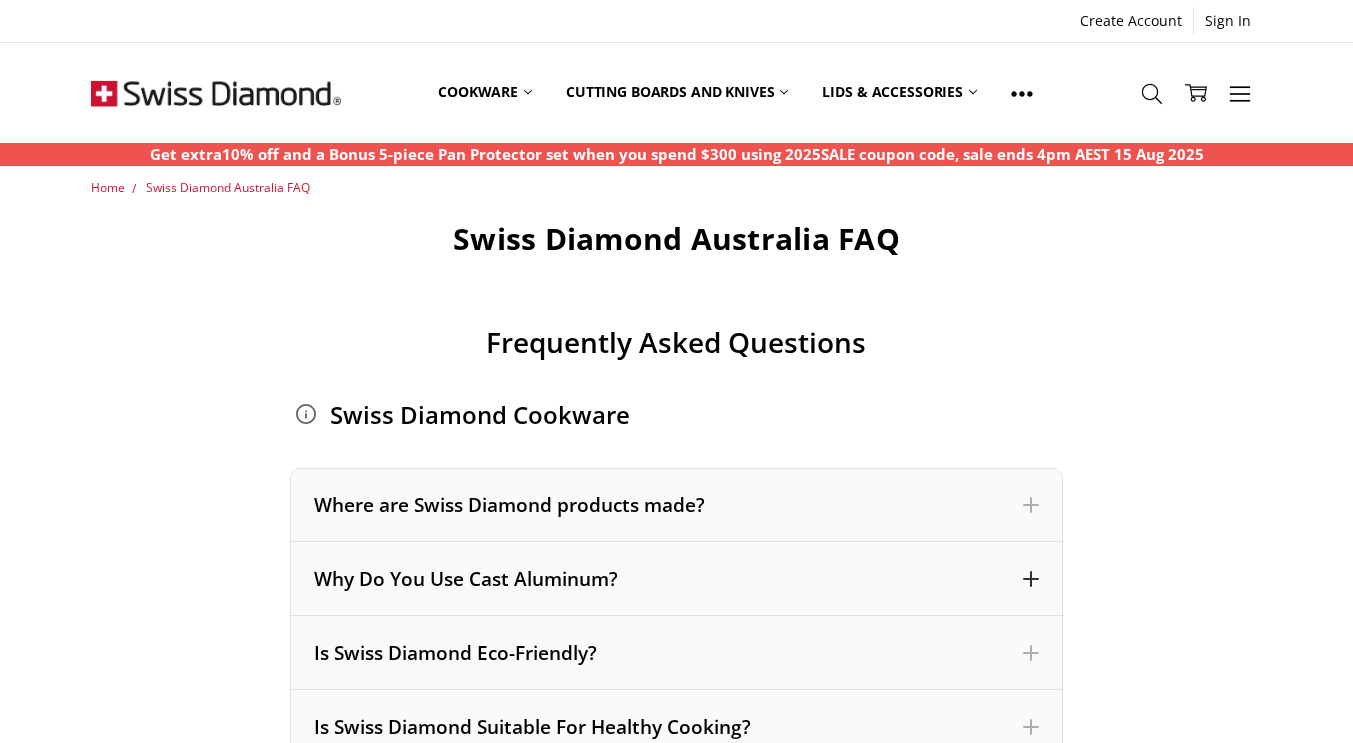 click at bounding box center (1031, 579) 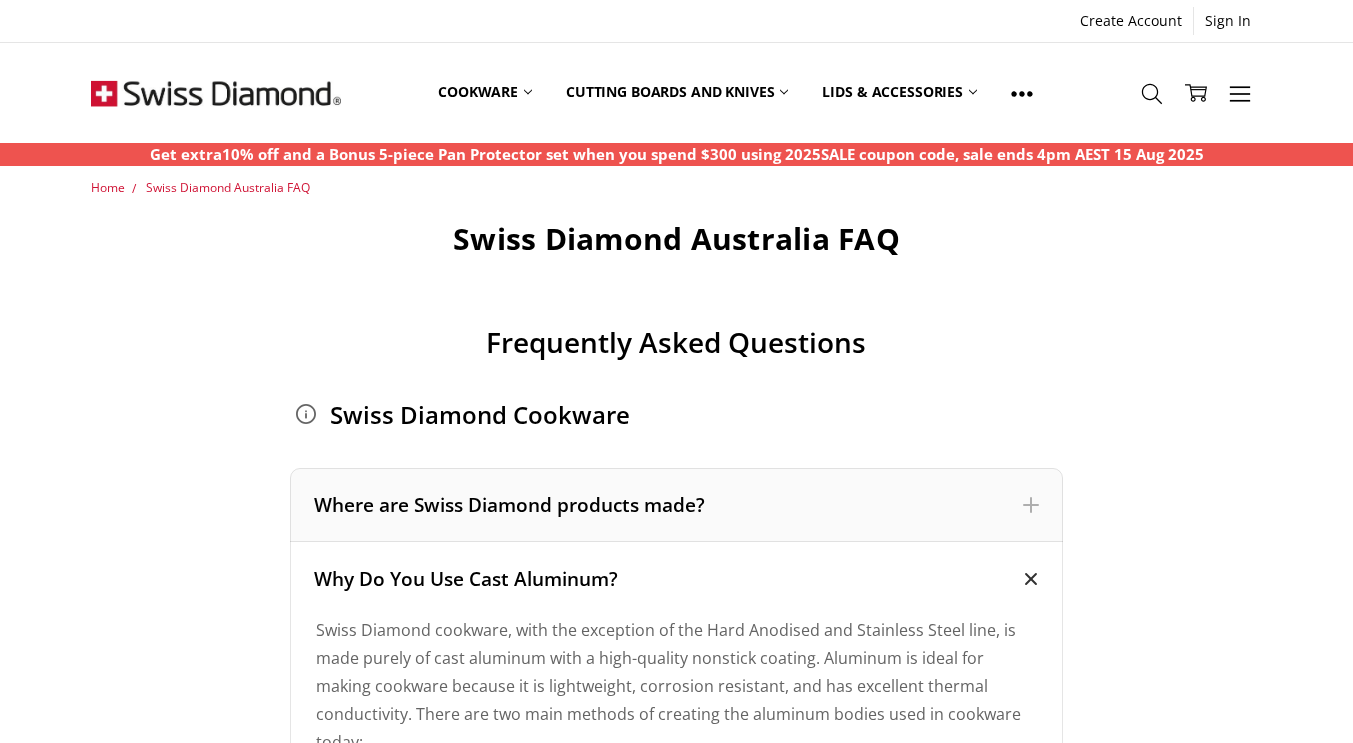 click at bounding box center (1030, 579) 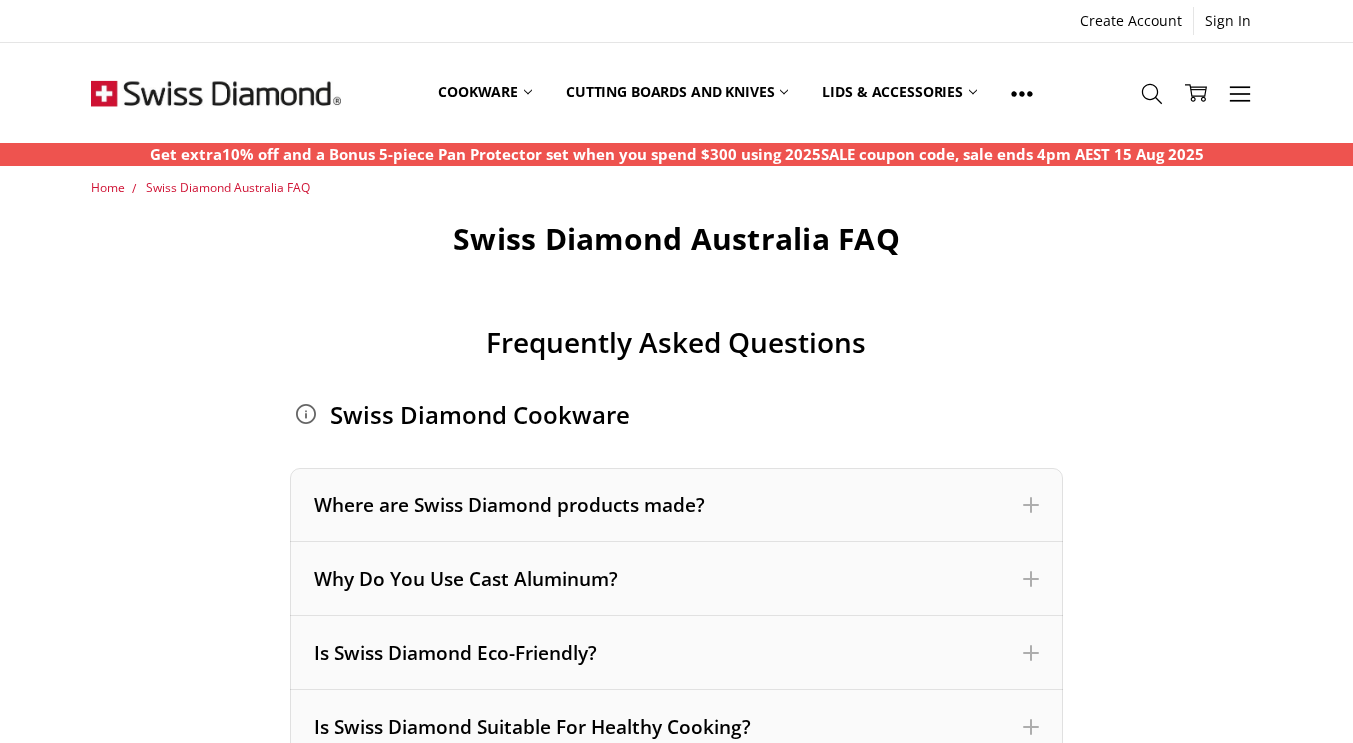 scroll, scrollTop: 366, scrollLeft: 0, axis: vertical 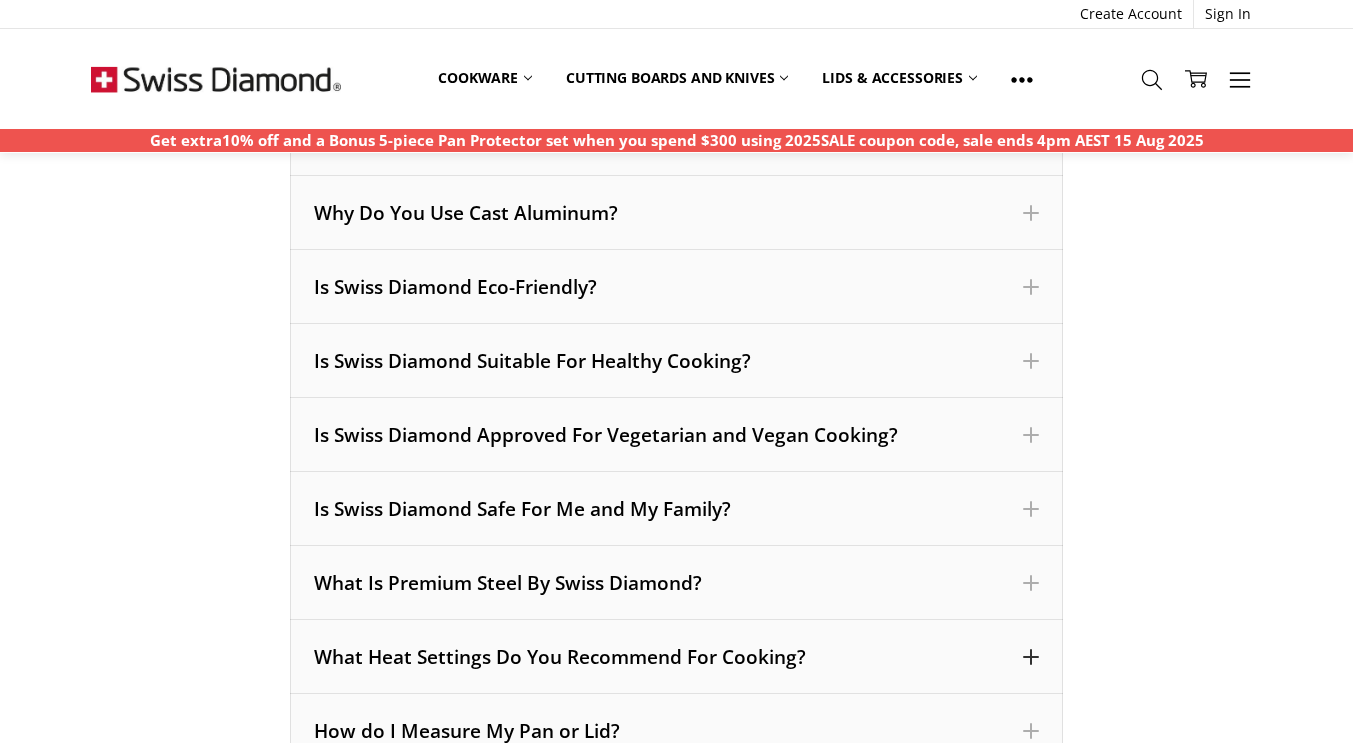 click at bounding box center [1031, 657] 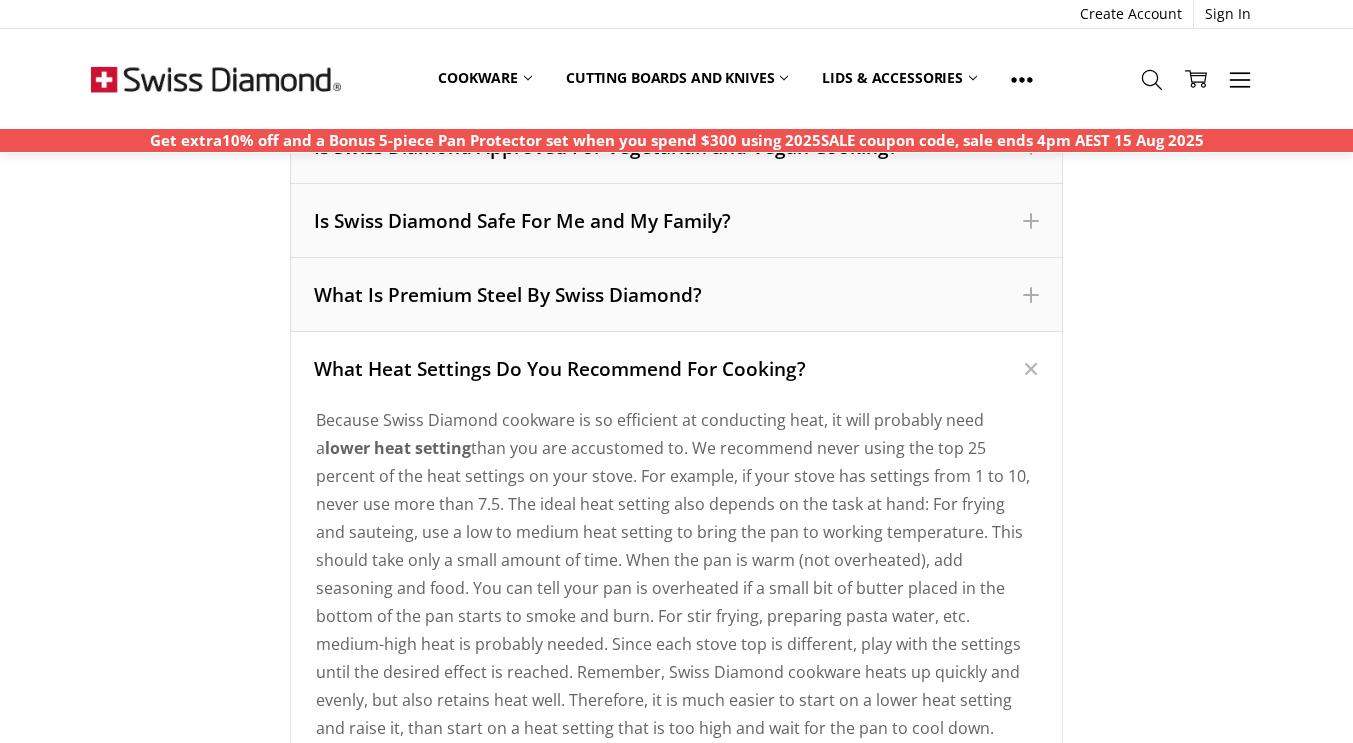 scroll, scrollTop: 612, scrollLeft: 0, axis: vertical 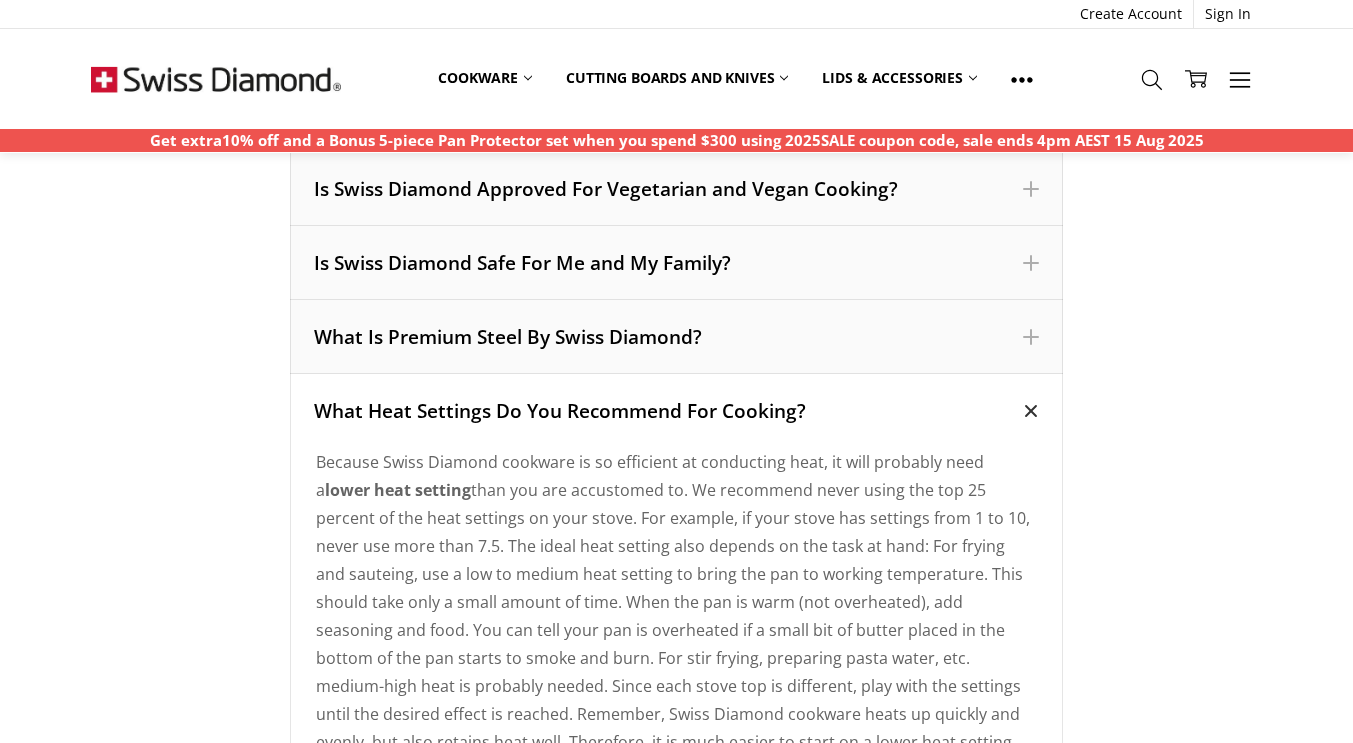 click on "What Heat Settings Do You Recommend For Cooking?" at bounding box center (676, 411) 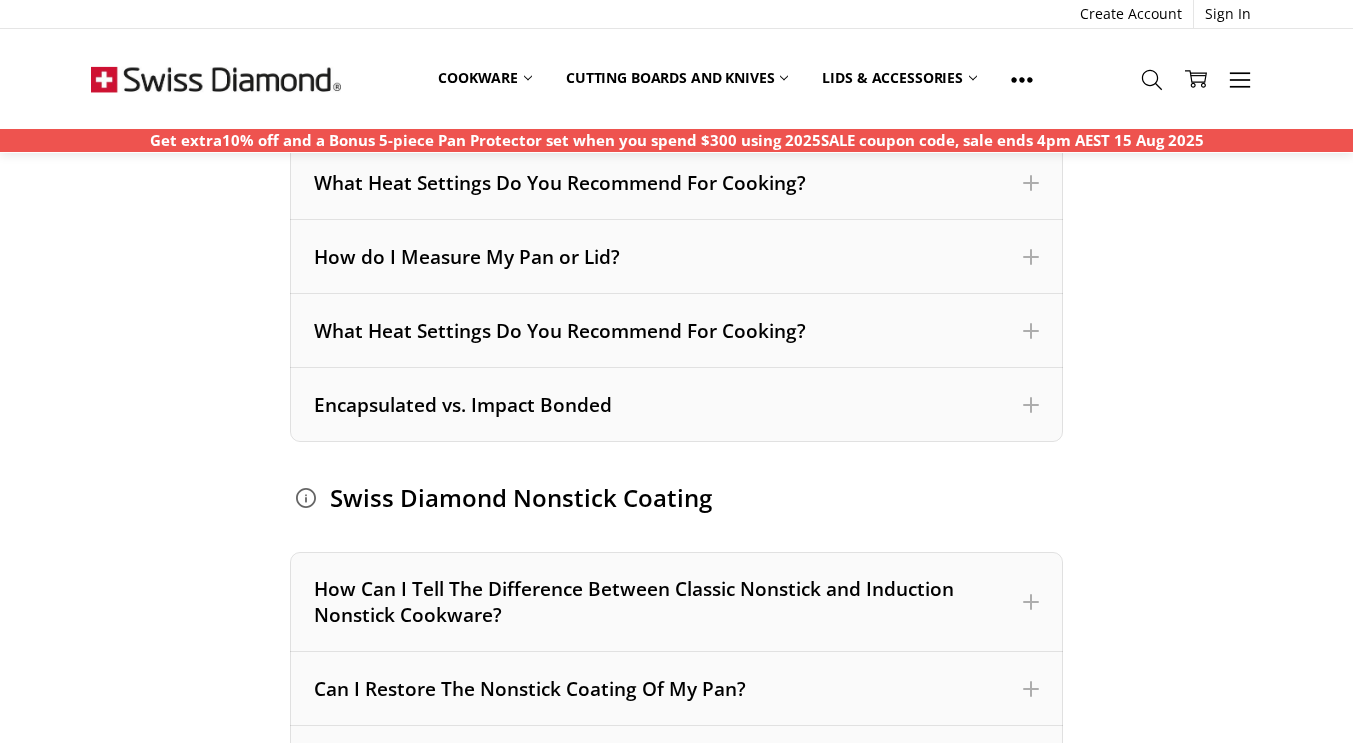 scroll, scrollTop: 837, scrollLeft: 0, axis: vertical 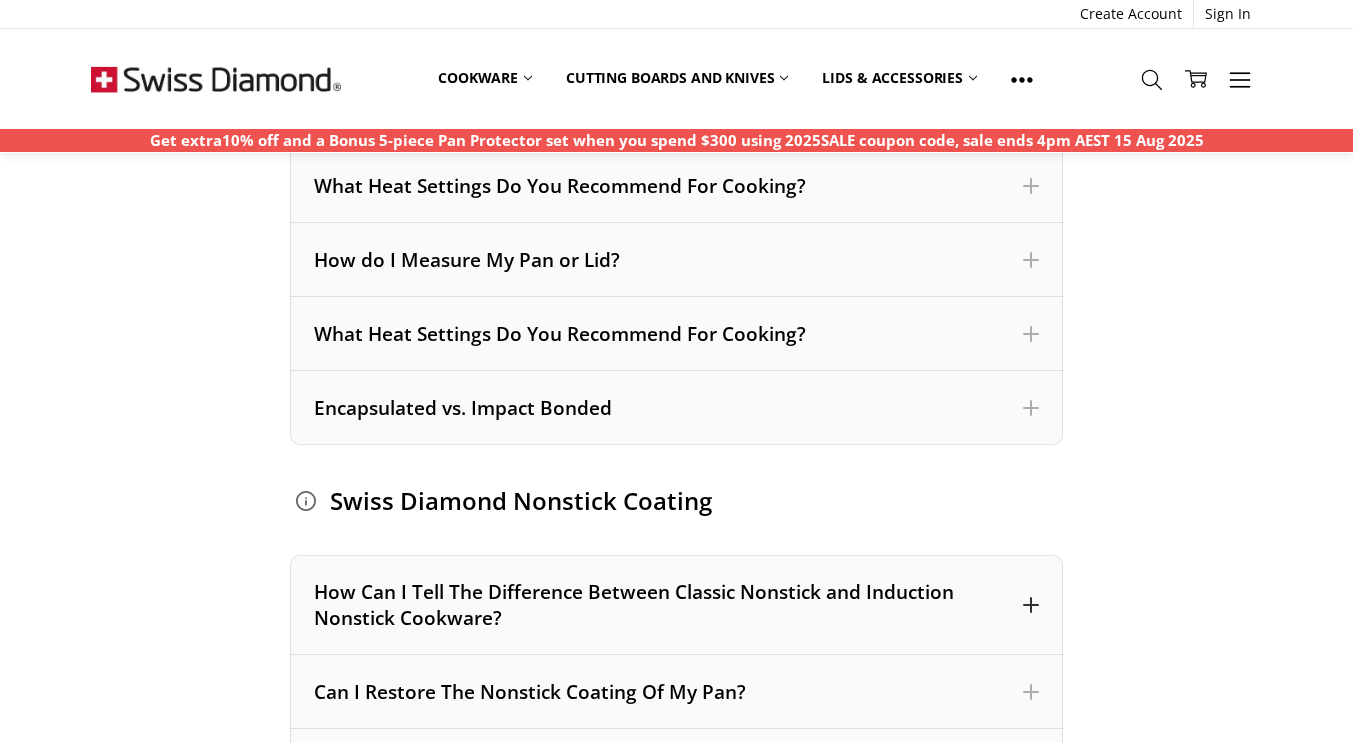 click on "How Can I Tell The Difference Between Classic Nonstick and Induction Nonstick Cookware?" at bounding box center [676, 605] 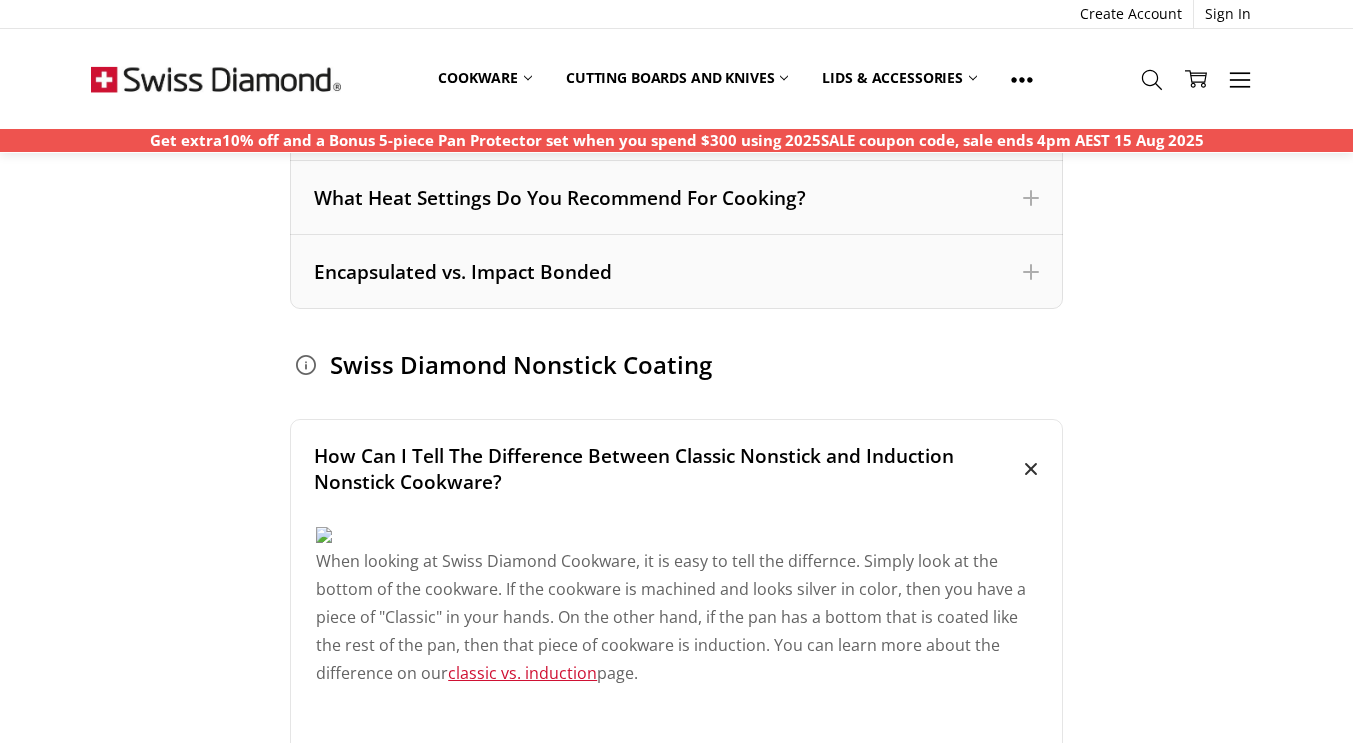 scroll, scrollTop: 970, scrollLeft: 0, axis: vertical 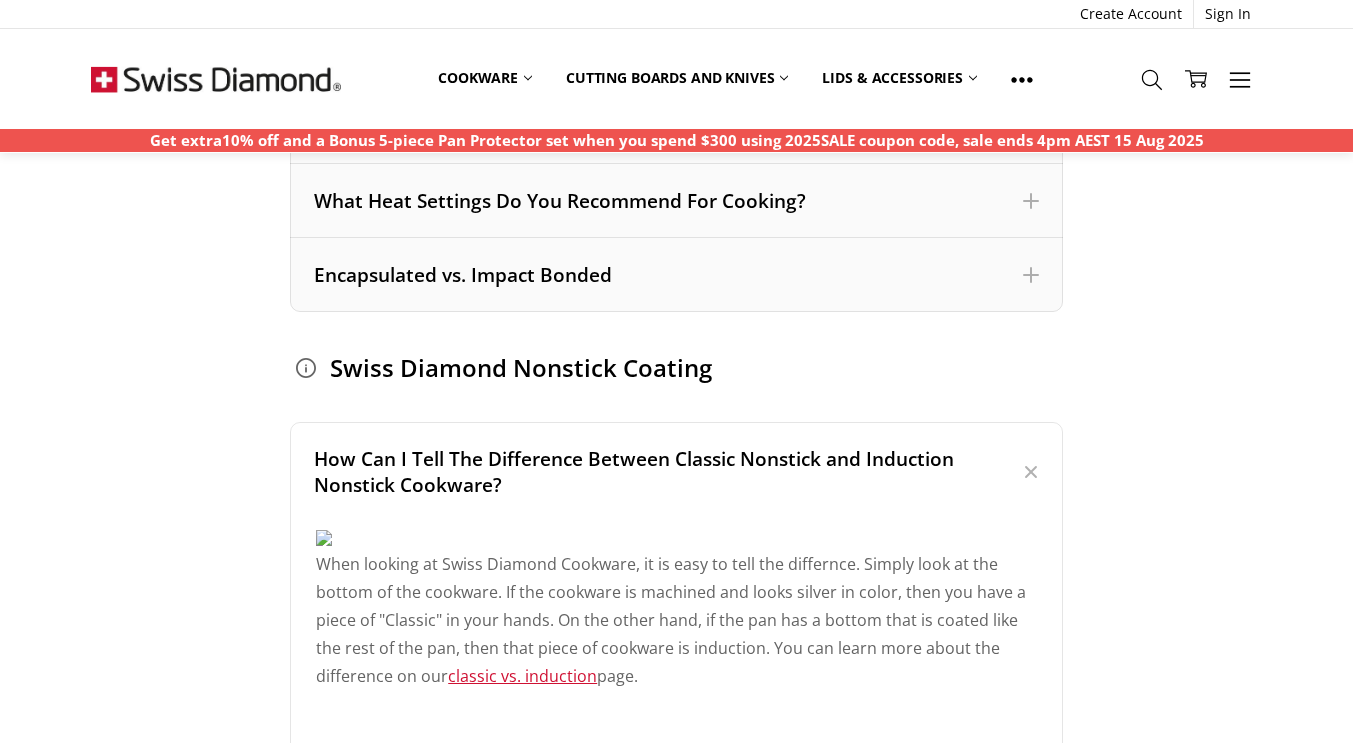 click on "When looking at Swiss Diamond Cookware, it is easy to tell the differnce. Simply look at the bottom of the cookware. If the cookware is machined and looks silver in color, then you have a piece of "Classic" in your hands. On the other hand, if the pan has a bottom that is coated like the rest of the pan, then that piece of cookware is induction. You can learn more about the difference on our  classic vs. induction  page." at bounding box center [676, 620] 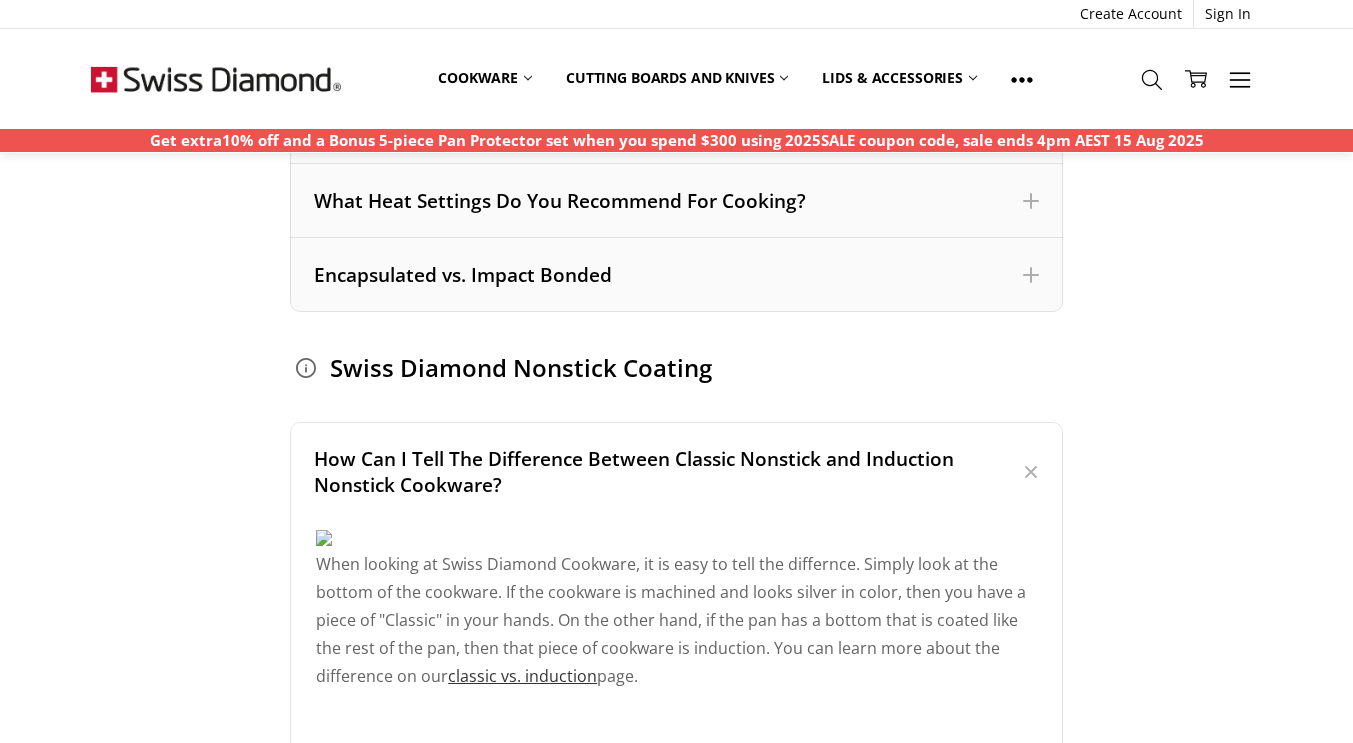 click on "classic vs. induction" at bounding box center (522, 676) 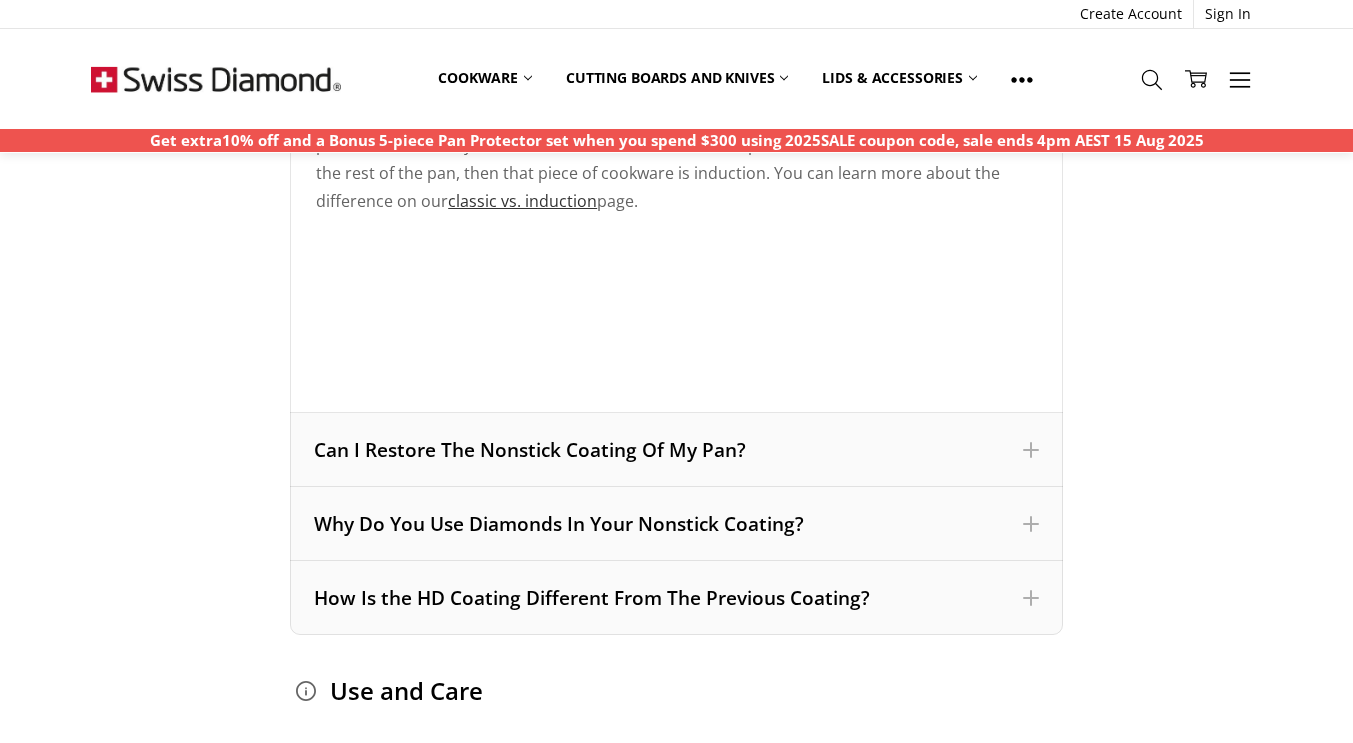 scroll, scrollTop: 1448, scrollLeft: 0, axis: vertical 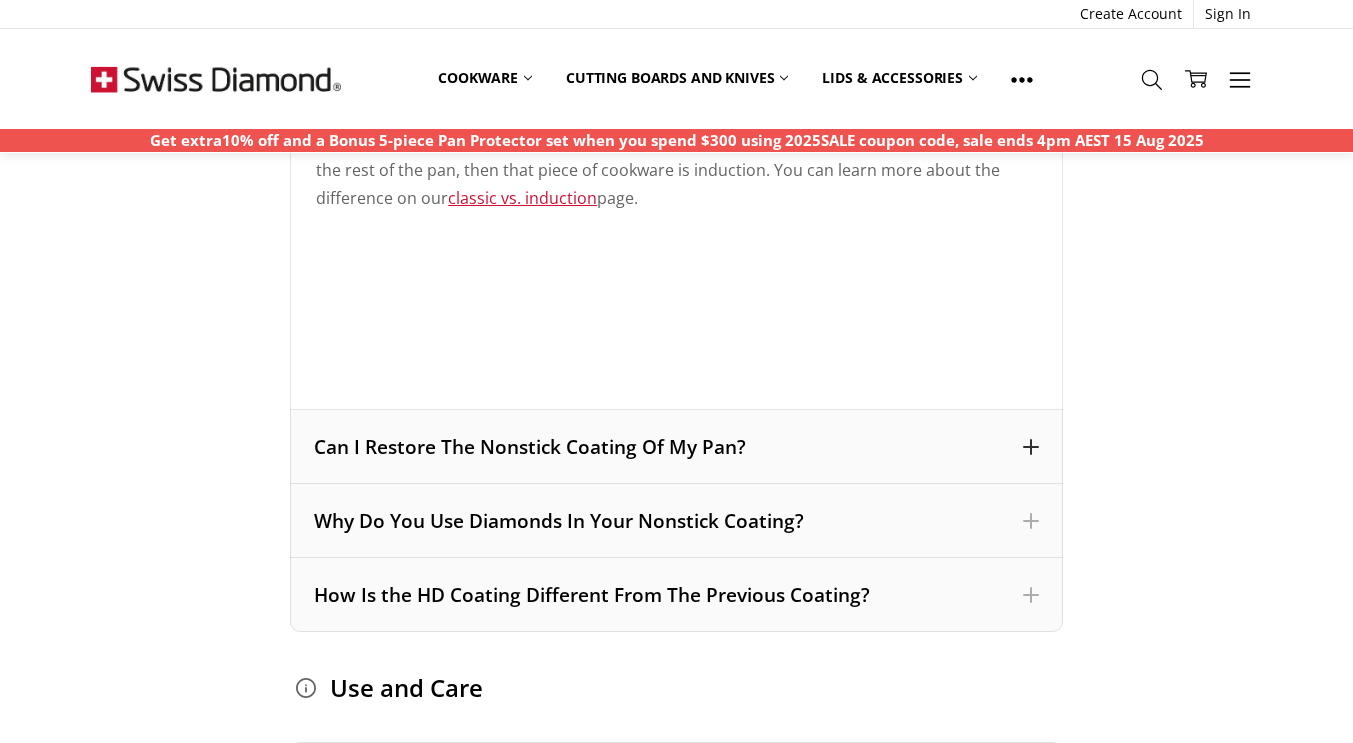 click at bounding box center [1031, 447] 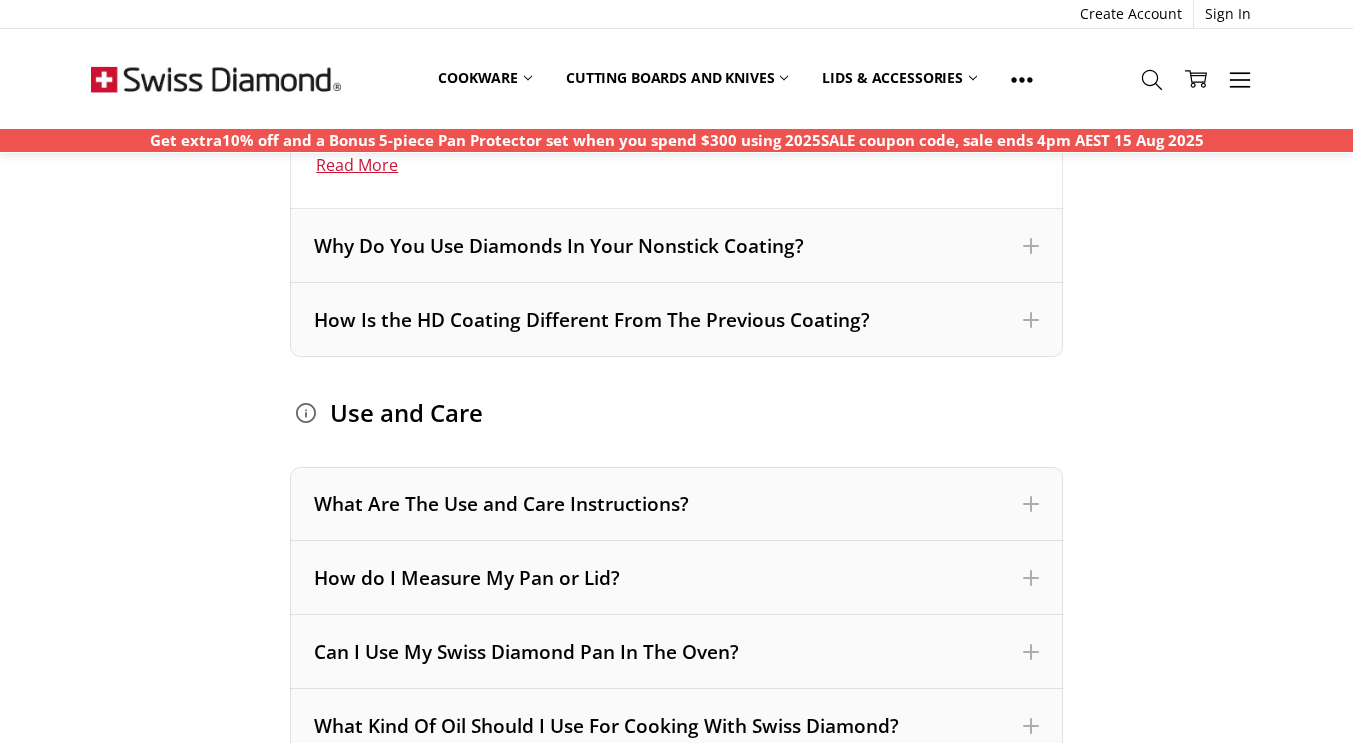 scroll, scrollTop: 2665, scrollLeft: 0, axis: vertical 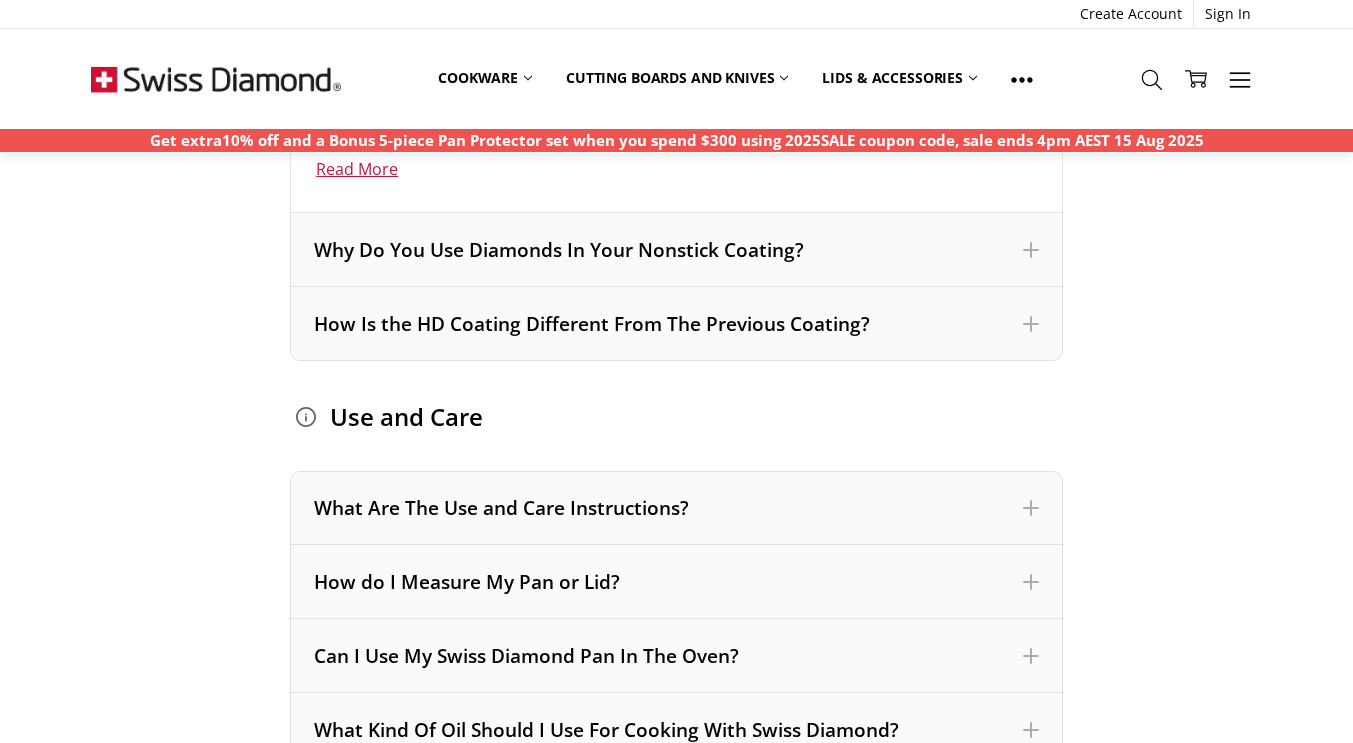 click on "Swiss Diamond Australia FAQ
Frequently Asked Questions
Swiss Diamond Cookware
Where are Swiss Diamond products made?
Our Diamond coated products including: Swiss Diamond XD Classic, Induction, Detachable, Nonstick Clad are made in Sierre, Switzerland. Swiss Diamond Premium Steel, Hard Anodised, Premium Steel DLX, Cutting boards, Lids and handles etc Accessories are designed in Switzerland and manufactured according to our own rigorous standards in P.R.C.
Why Do You Use Cast Aluminum?
Stamped or Spun Aluminum" at bounding box center (676, -389) 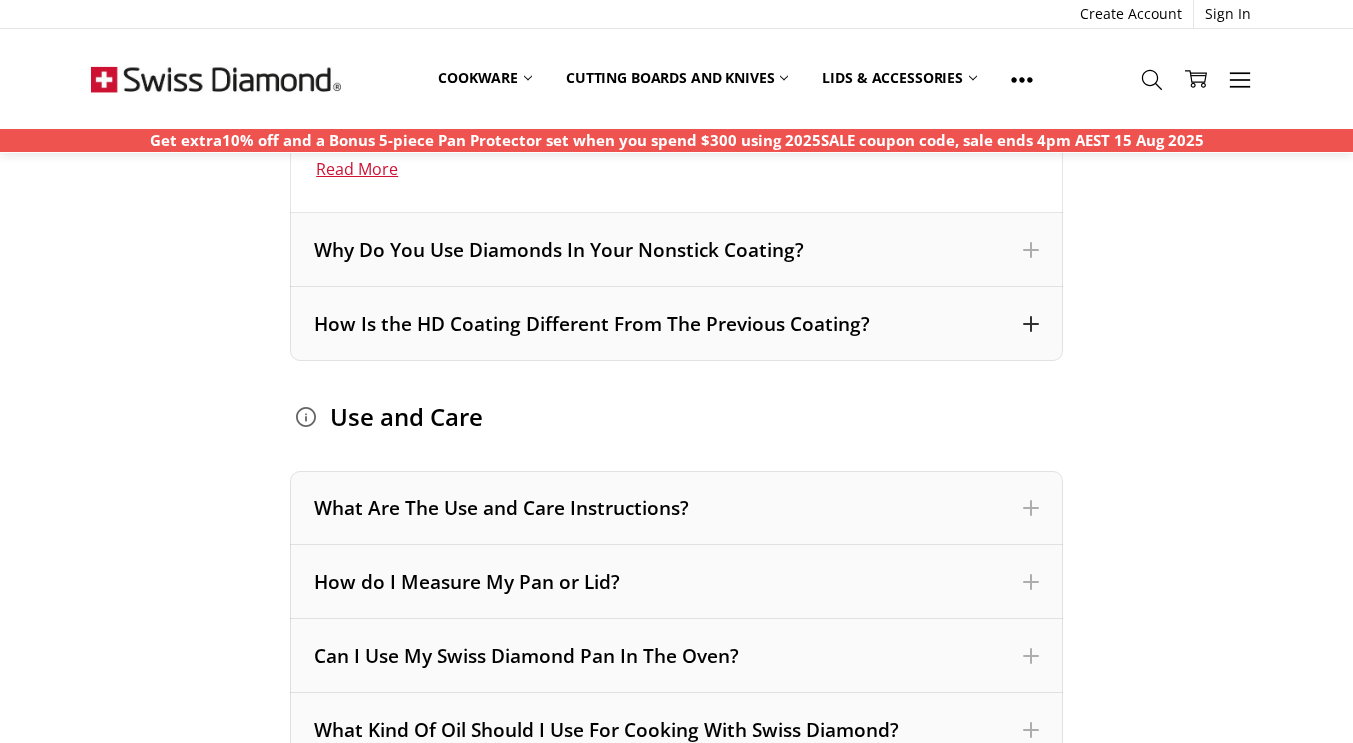 click on "How Is the HD Coating Different From The Previous Coating?" at bounding box center (676, 324) 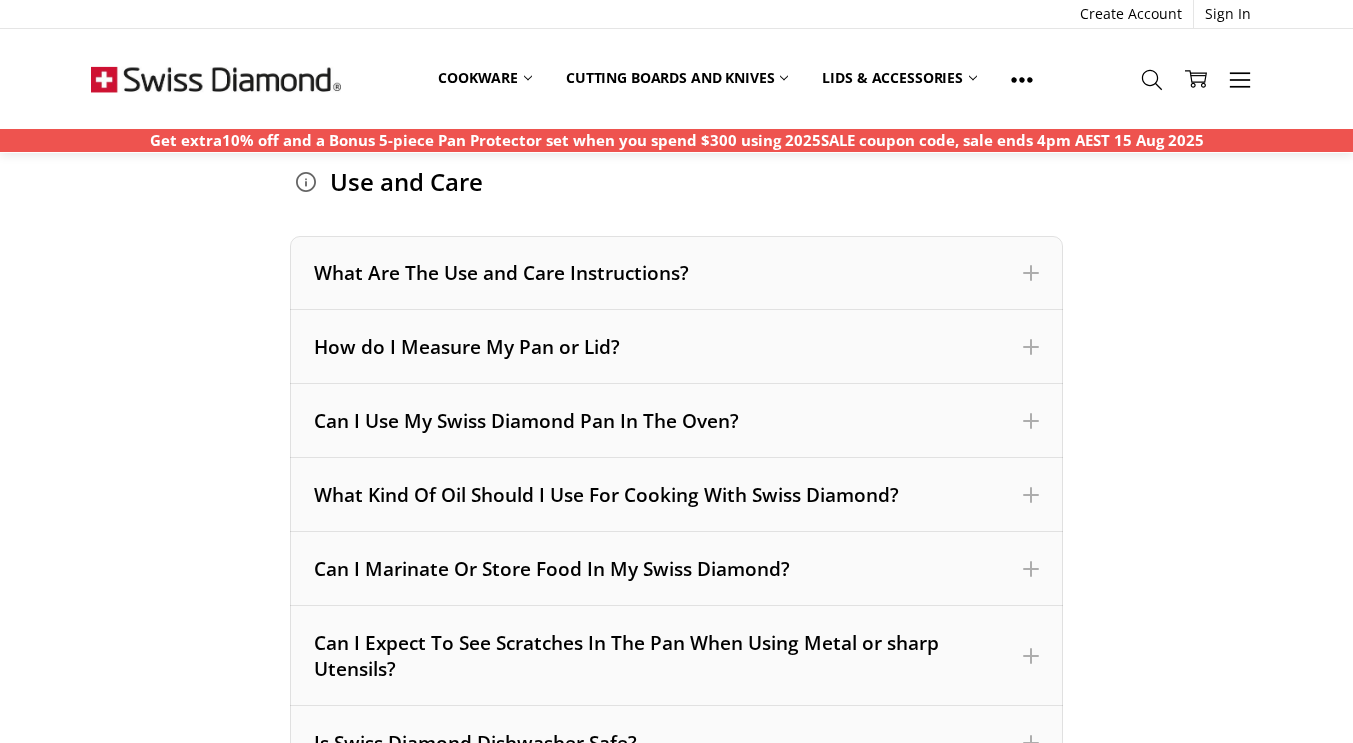 scroll, scrollTop: 2096, scrollLeft: 0, axis: vertical 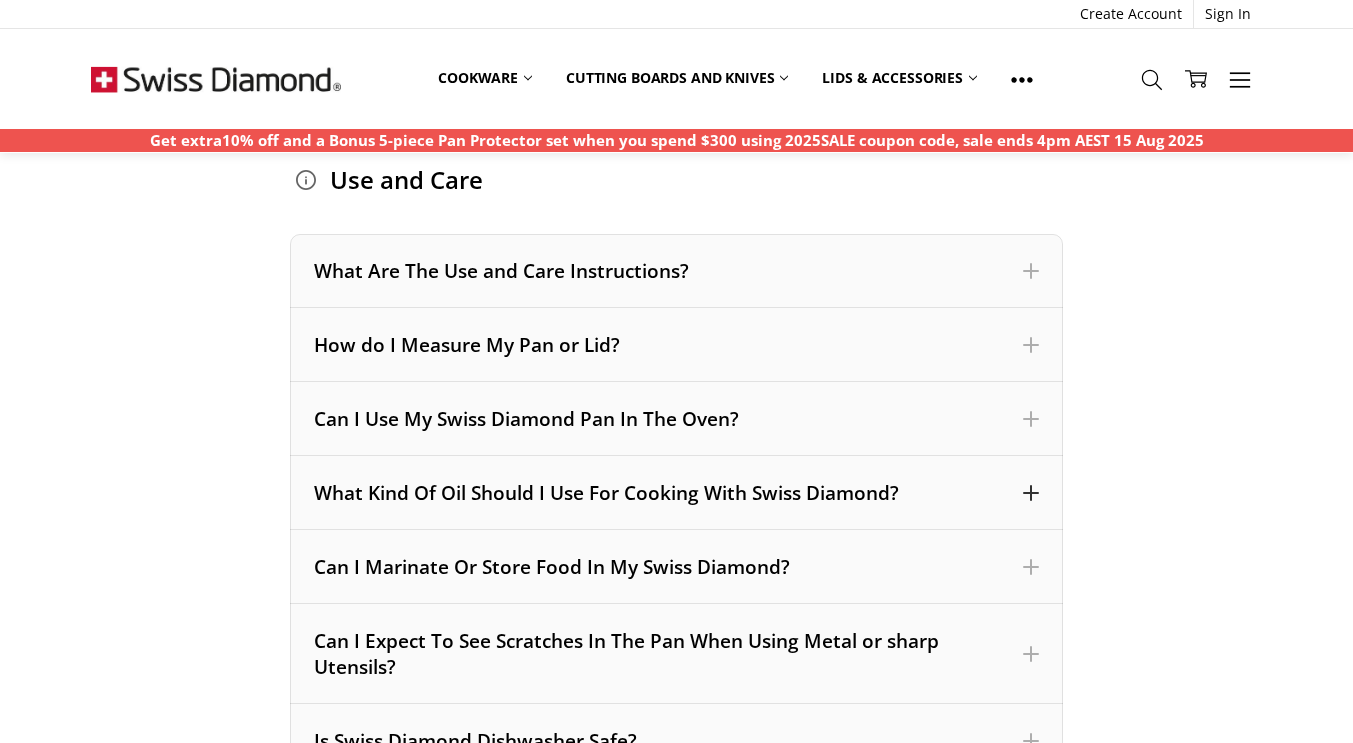 click at bounding box center [1031, 493] 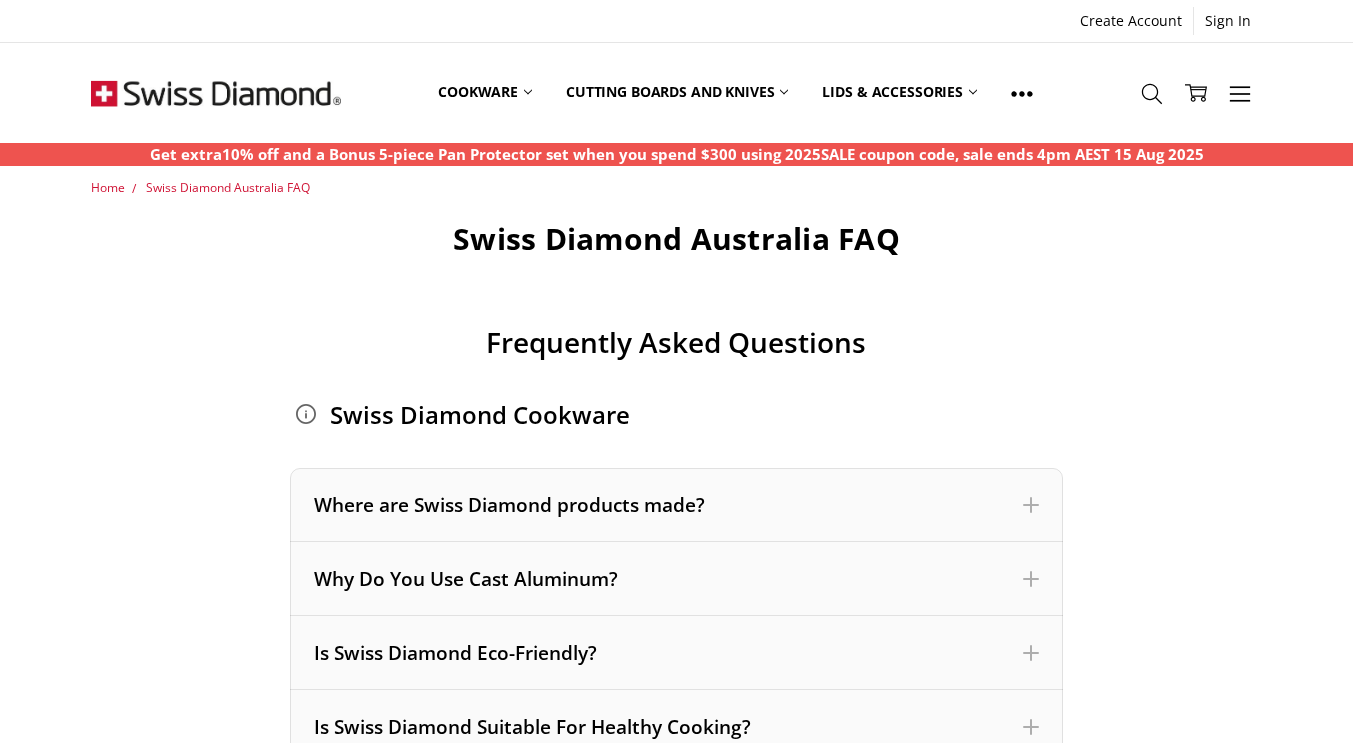 scroll, scrollTop: 366, scrollLeft: 0, axis: vertical 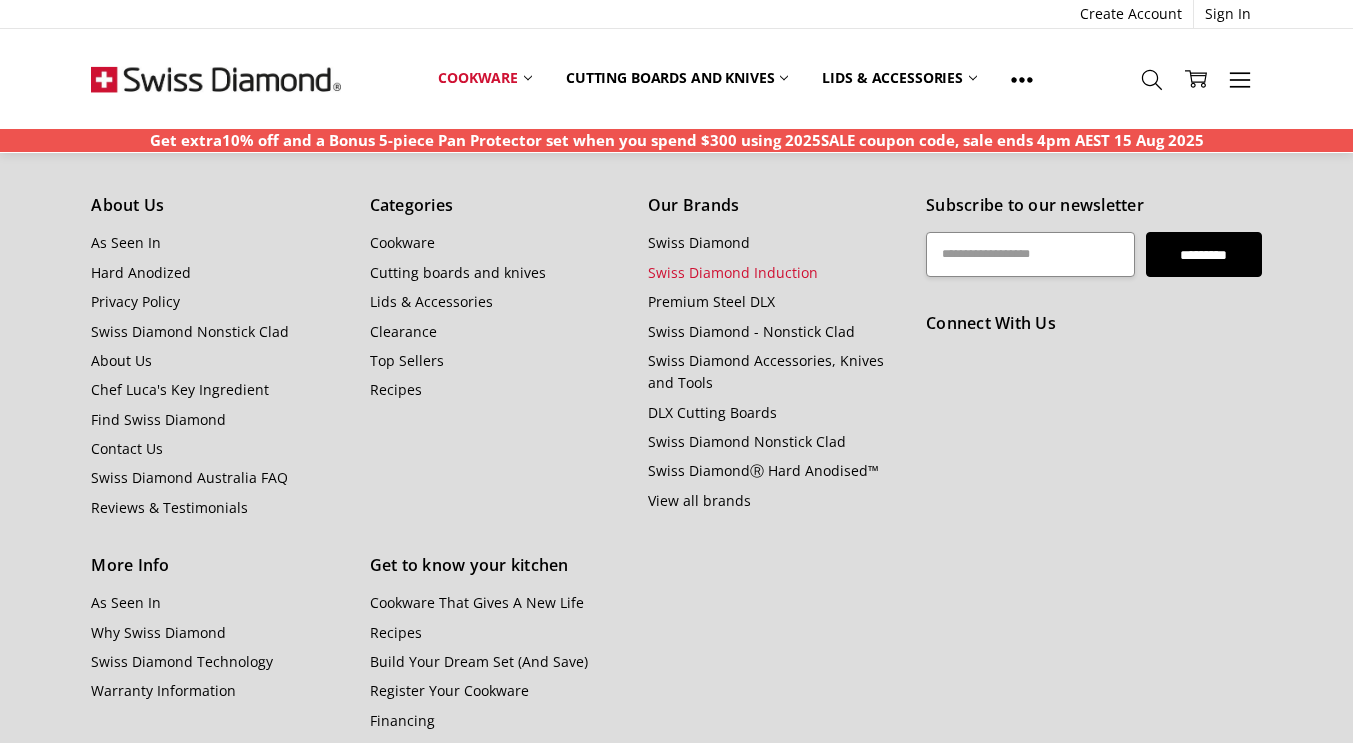 click on "Swiss Diamond Induction" at bounding box center [733, 272] 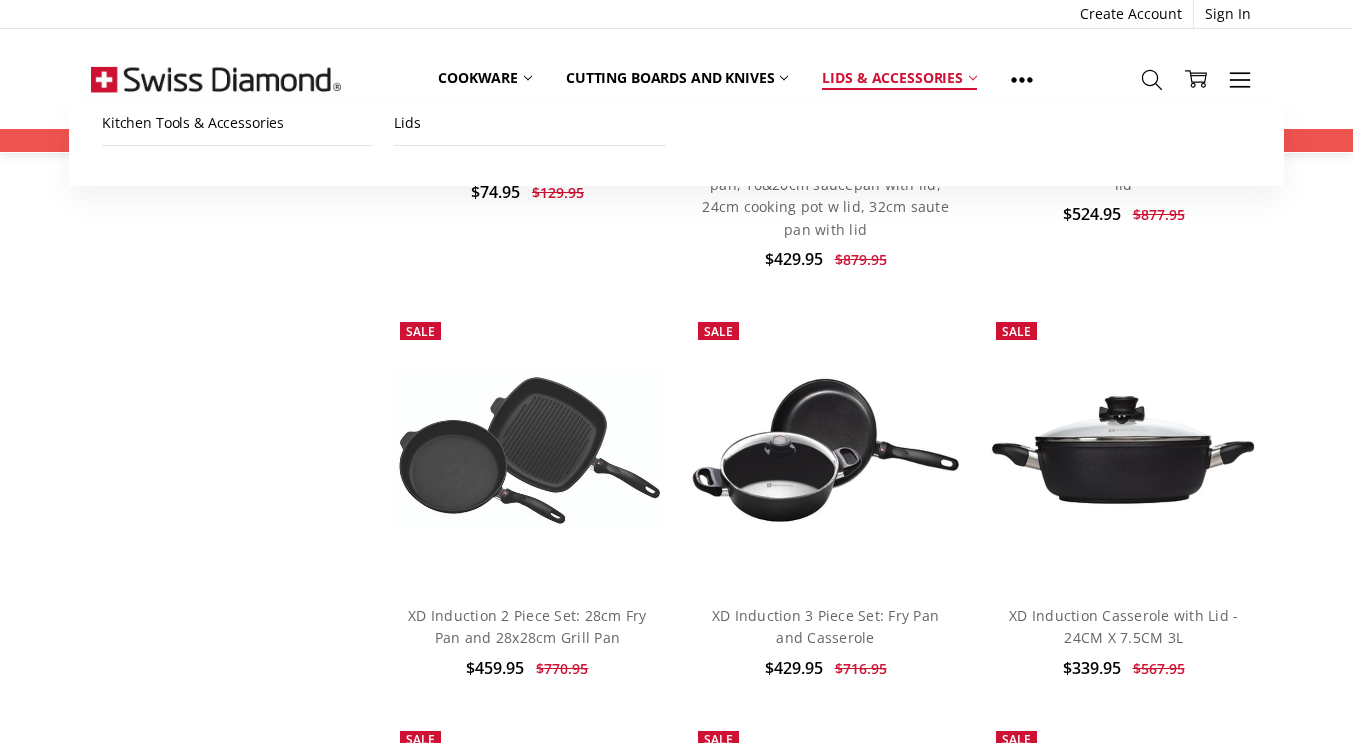 scroll, scrollTop: 2200, scrollLeft: 0, axis: vertical 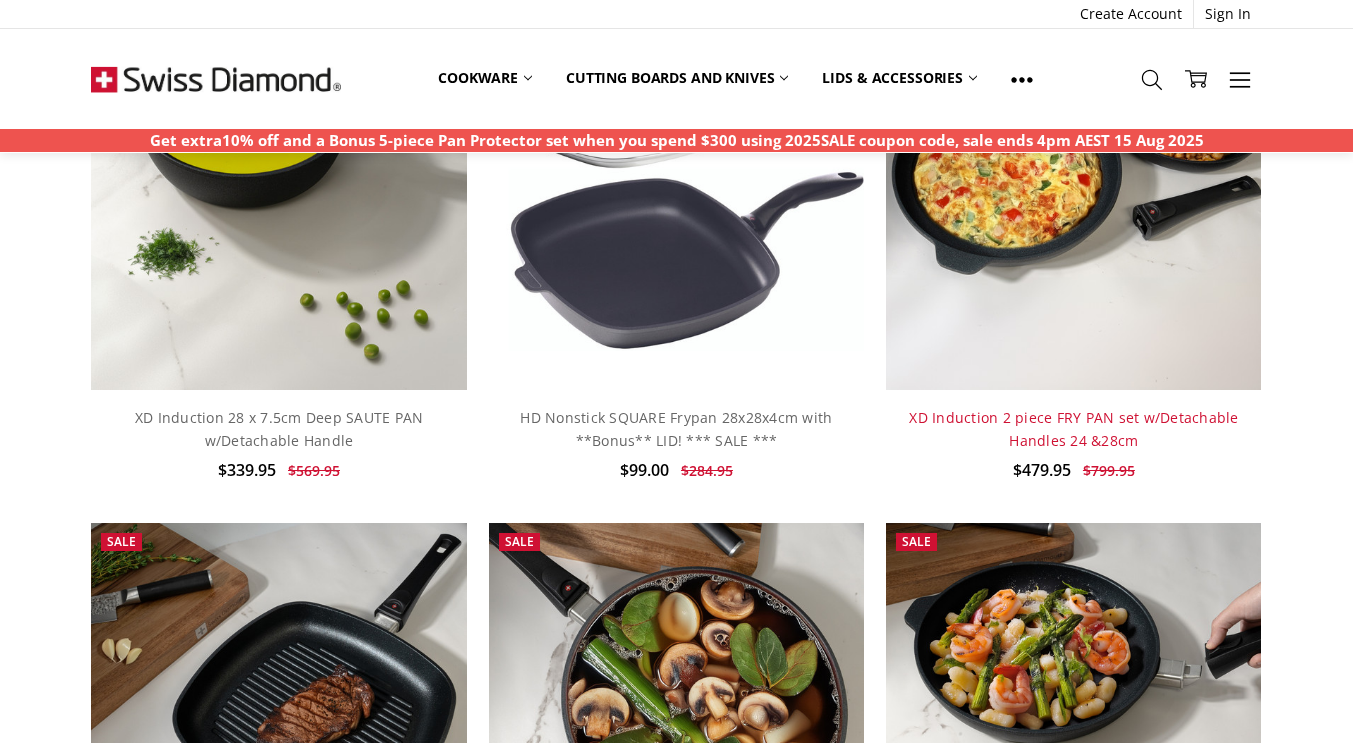 click on "XD Induction 2 piece FRY PAN set w/Detachable Handles 24 &28cm" at bounding box center (1073, 428) 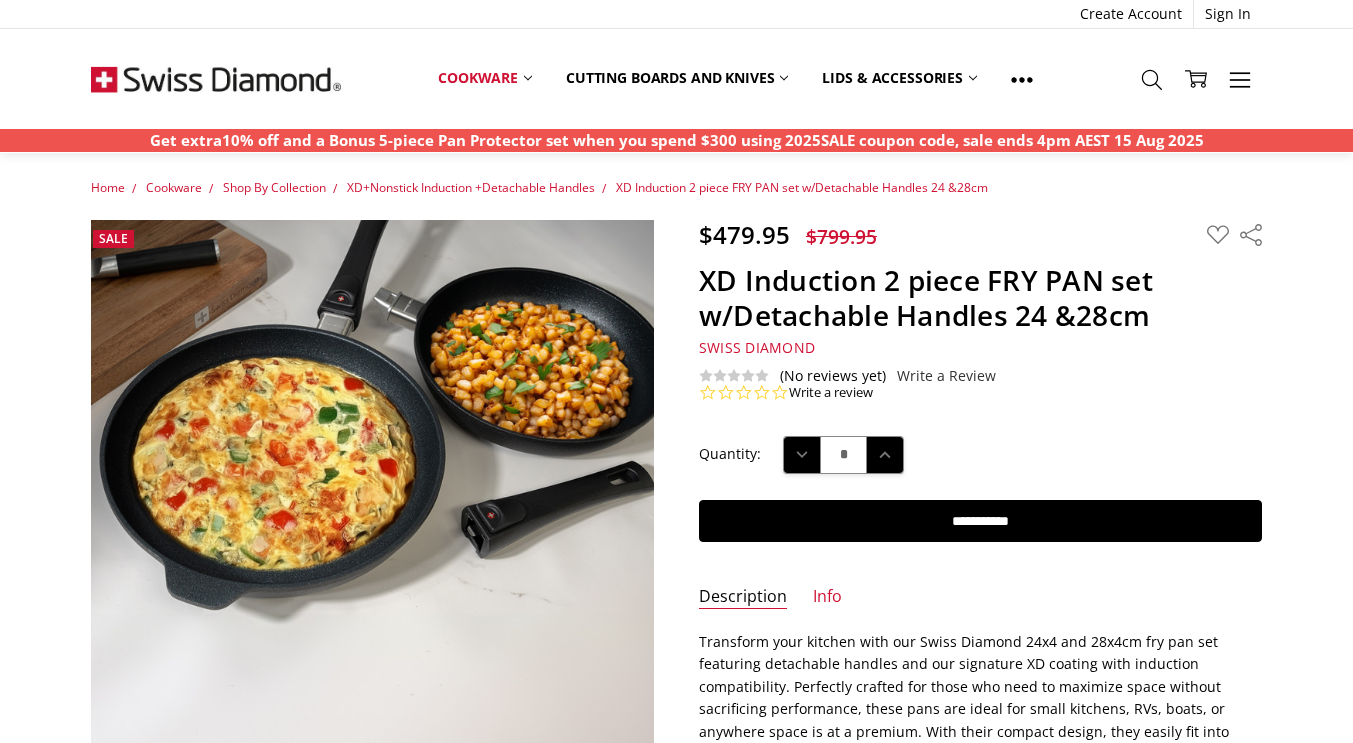 scroll, scrollTop: 366, scrollLeft: 0, axis: vertical 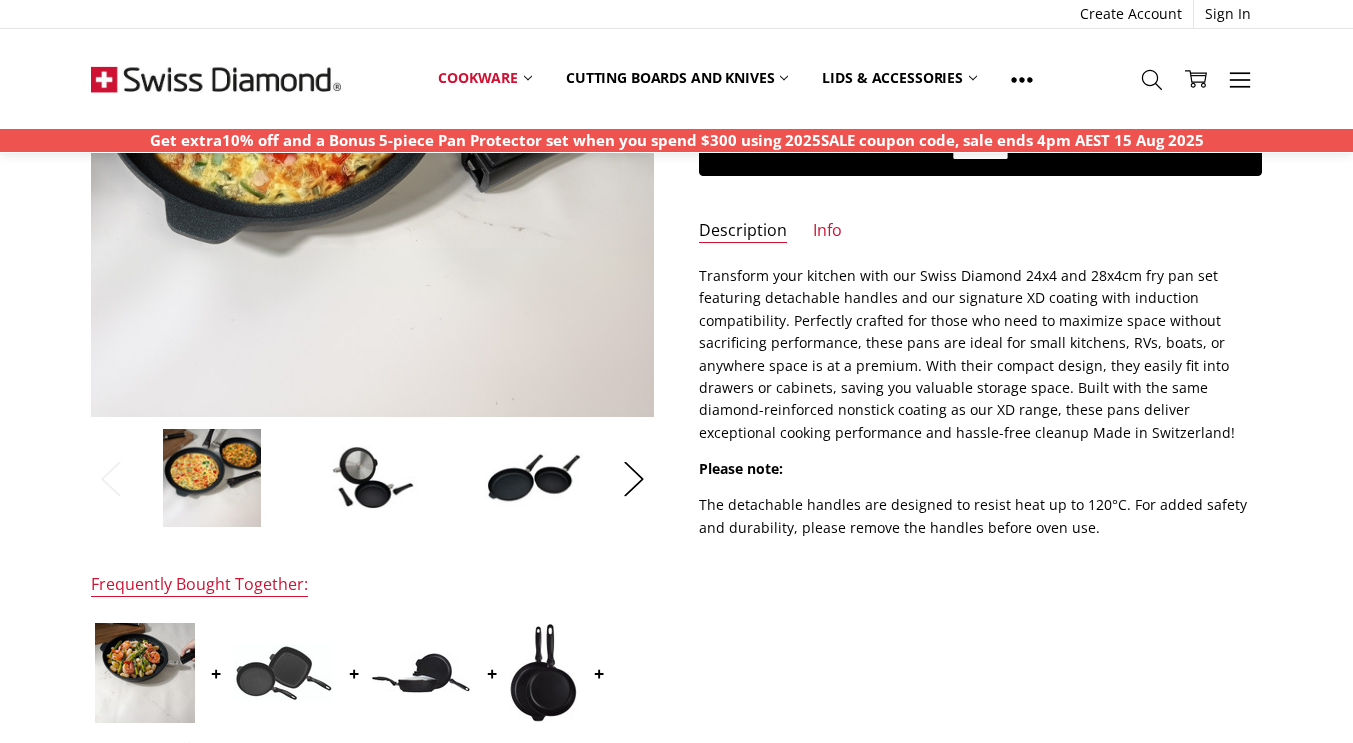 click at bounding box center [373, 478] 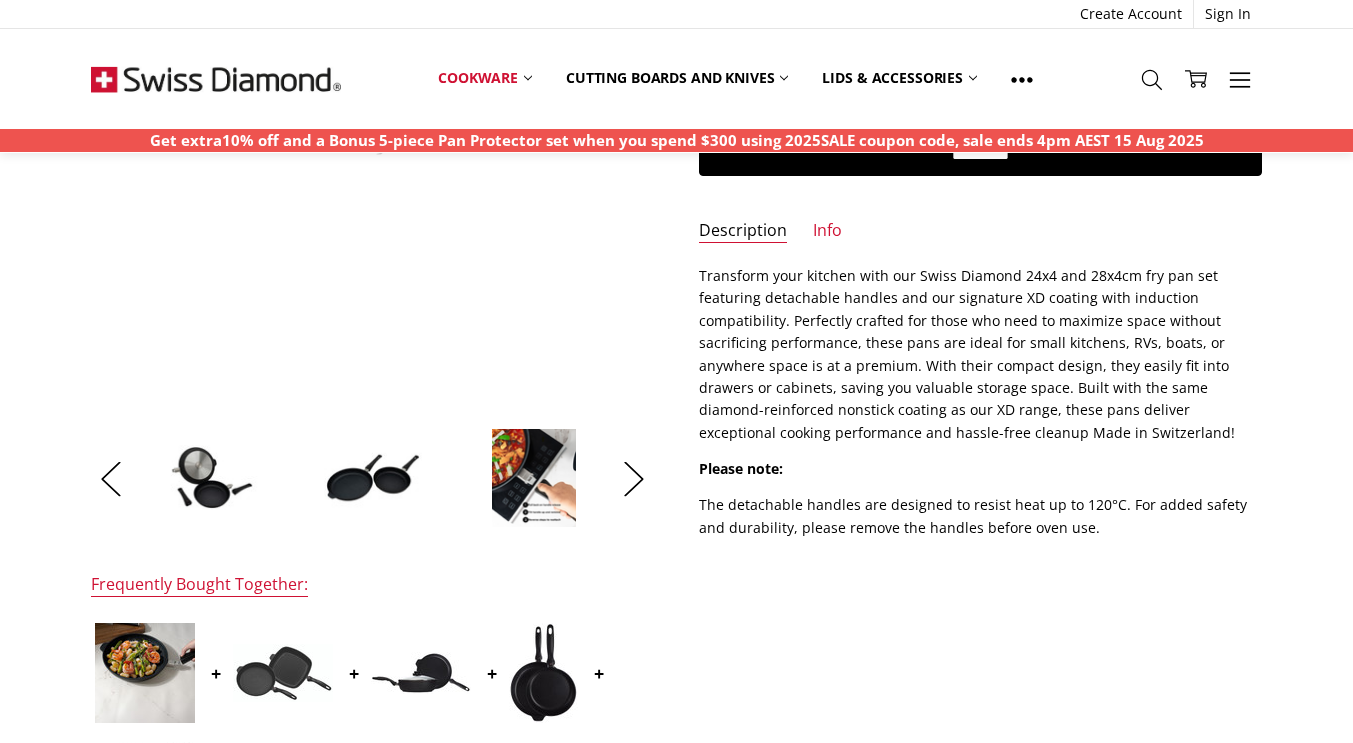 scroll, scrollTop: 0, scrollLeft: 0, axis: both 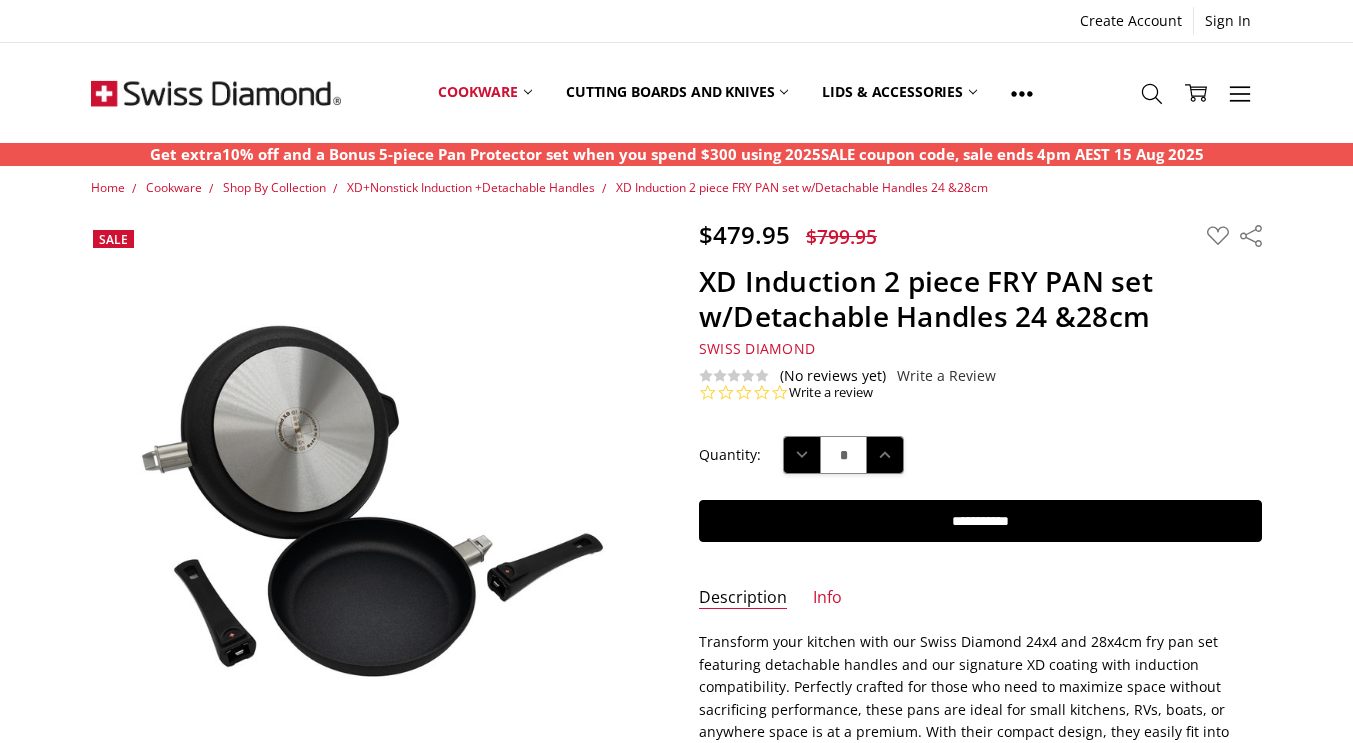 click on "Home
Cookware
Shop By Collection
XD+Nonstick Induction +Detachable Handles
XD Induction 2 piece FRY PAN set w/Detachable Handles 24 &28cm
$479.95" at bounding box center (676, 1214) 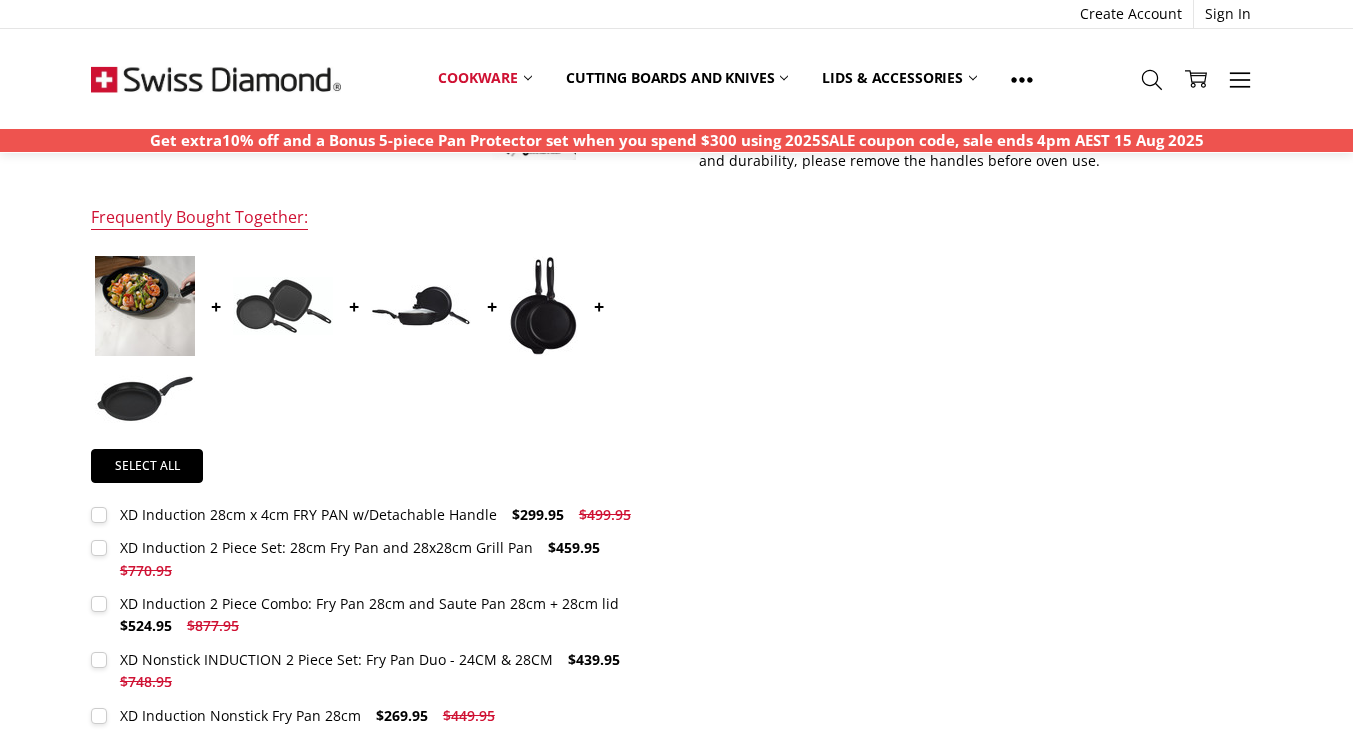 scroll, scrollTop: 366, scrollLeft: 0, axis: vertical 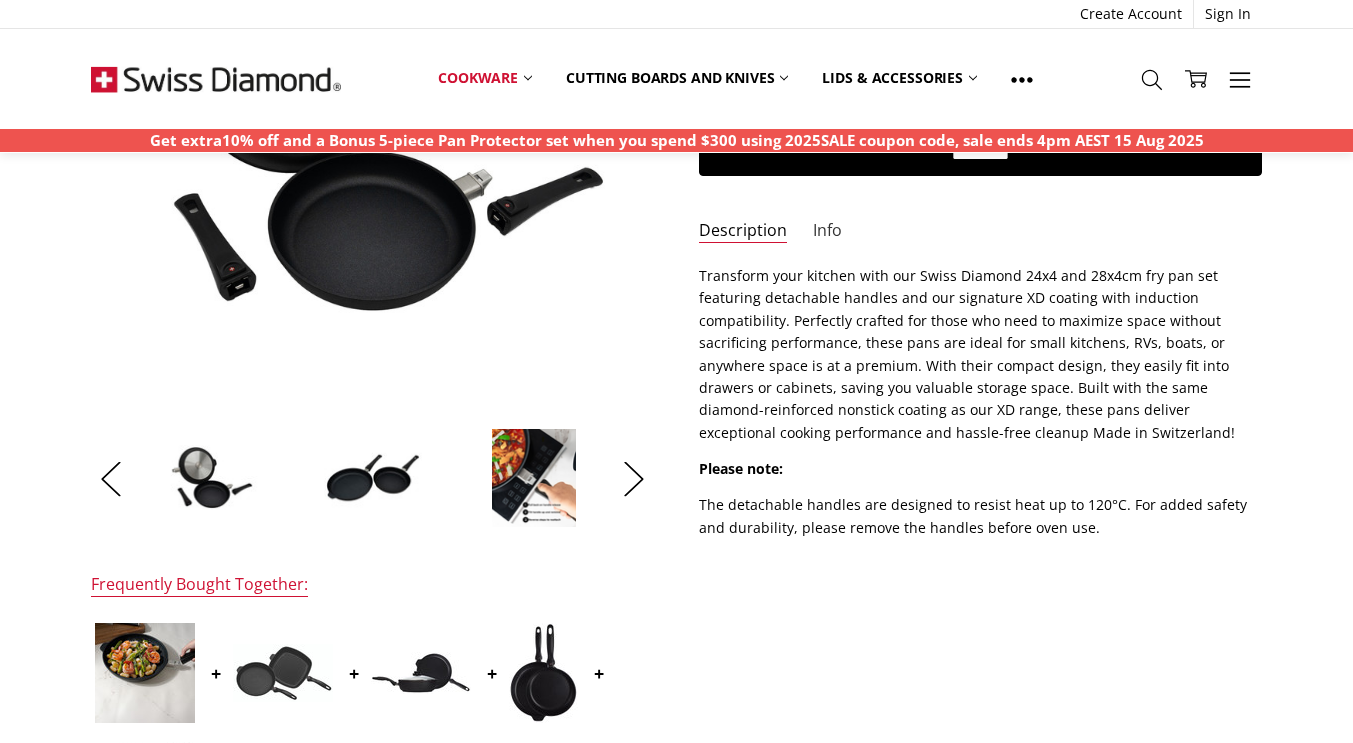 click on "Info" at bounding box center (827, 231) 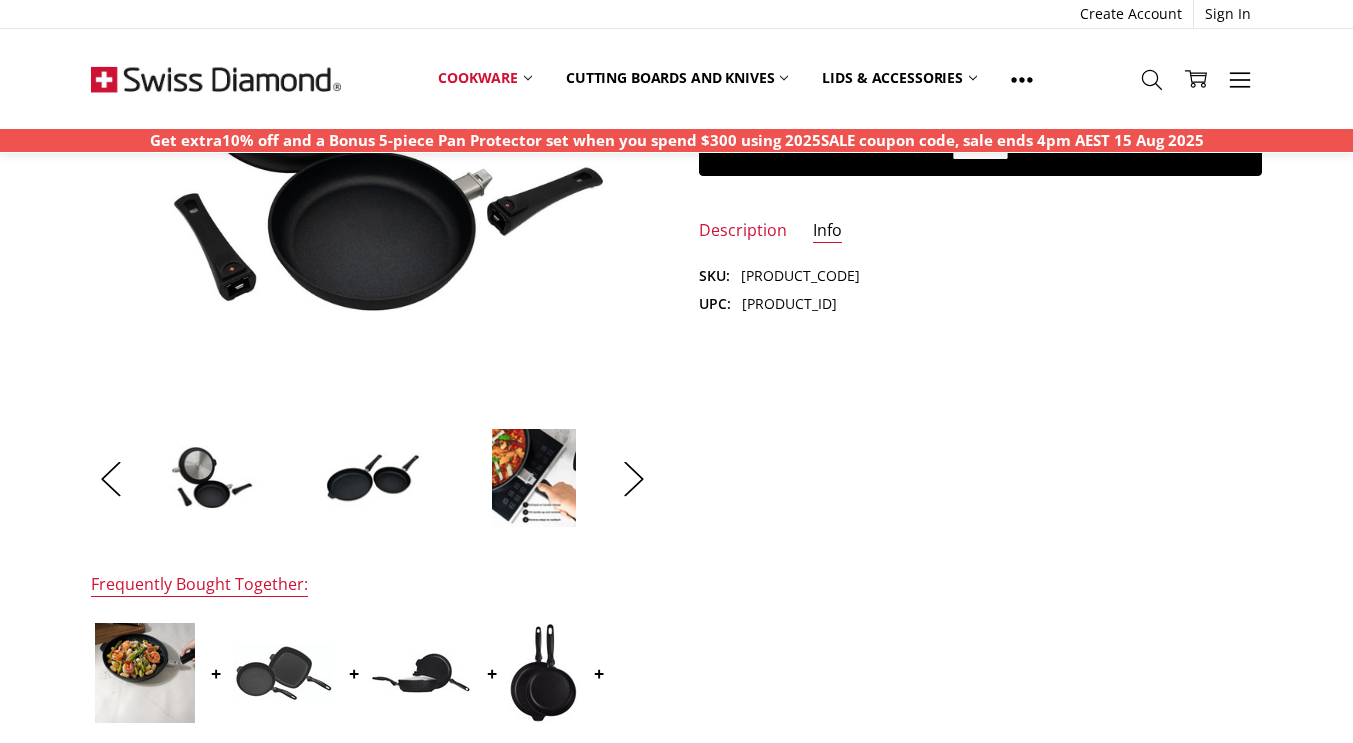 scroll, scrollTop: 0, scrollLeft: 0, axis: both 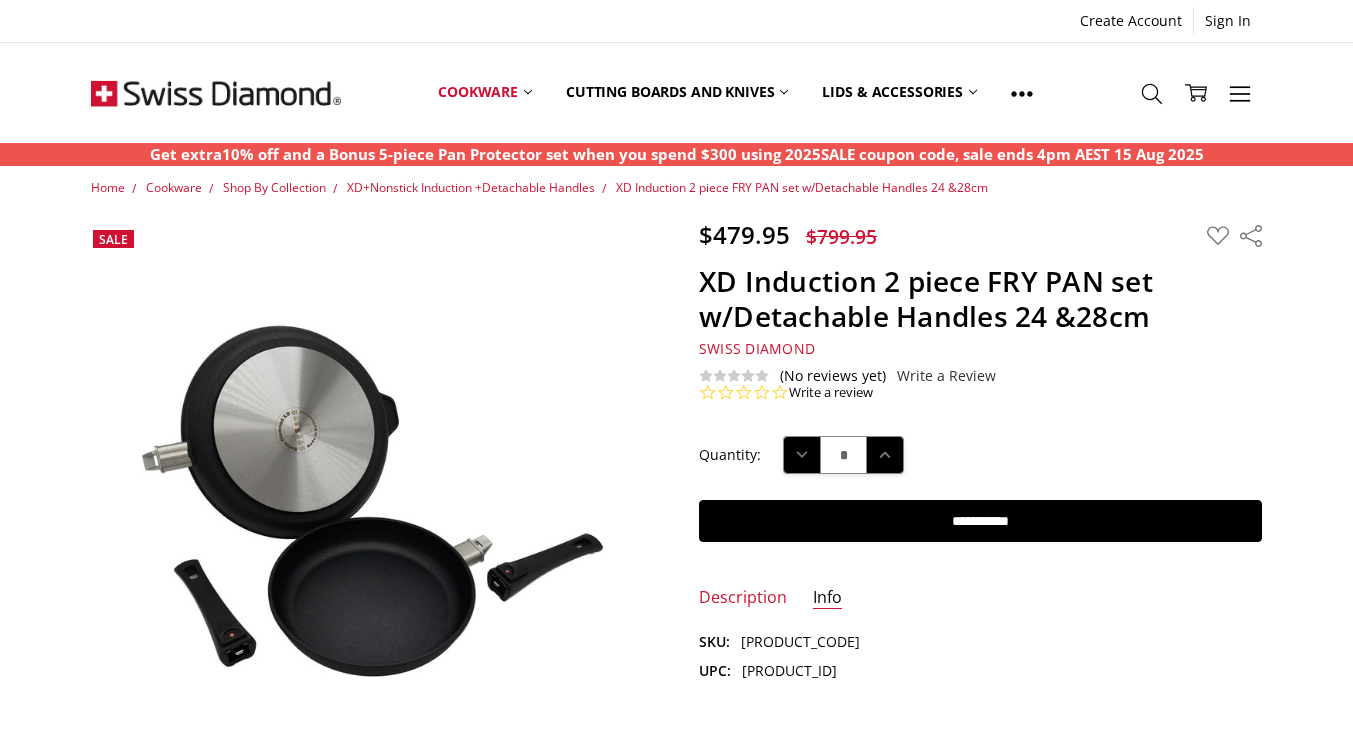 click 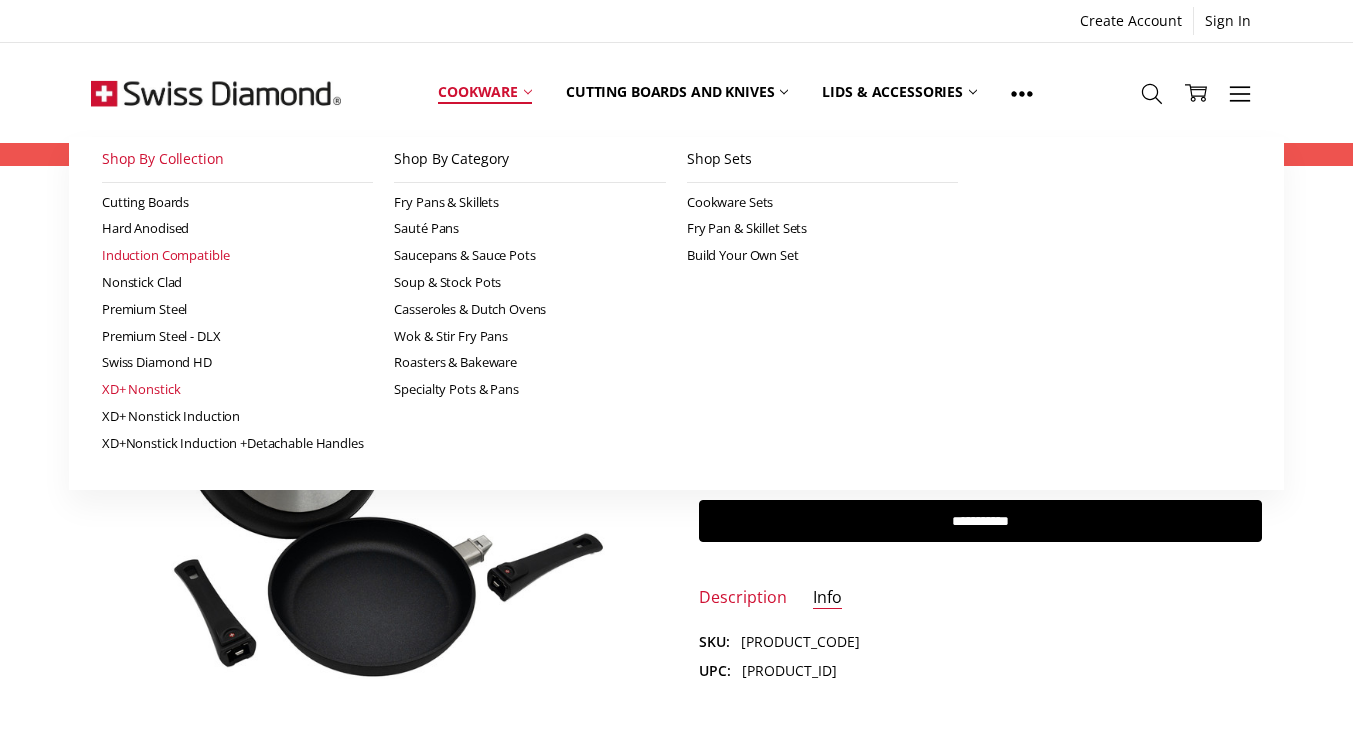 click on "Induction Compatible" at bounding box center (238, 255) 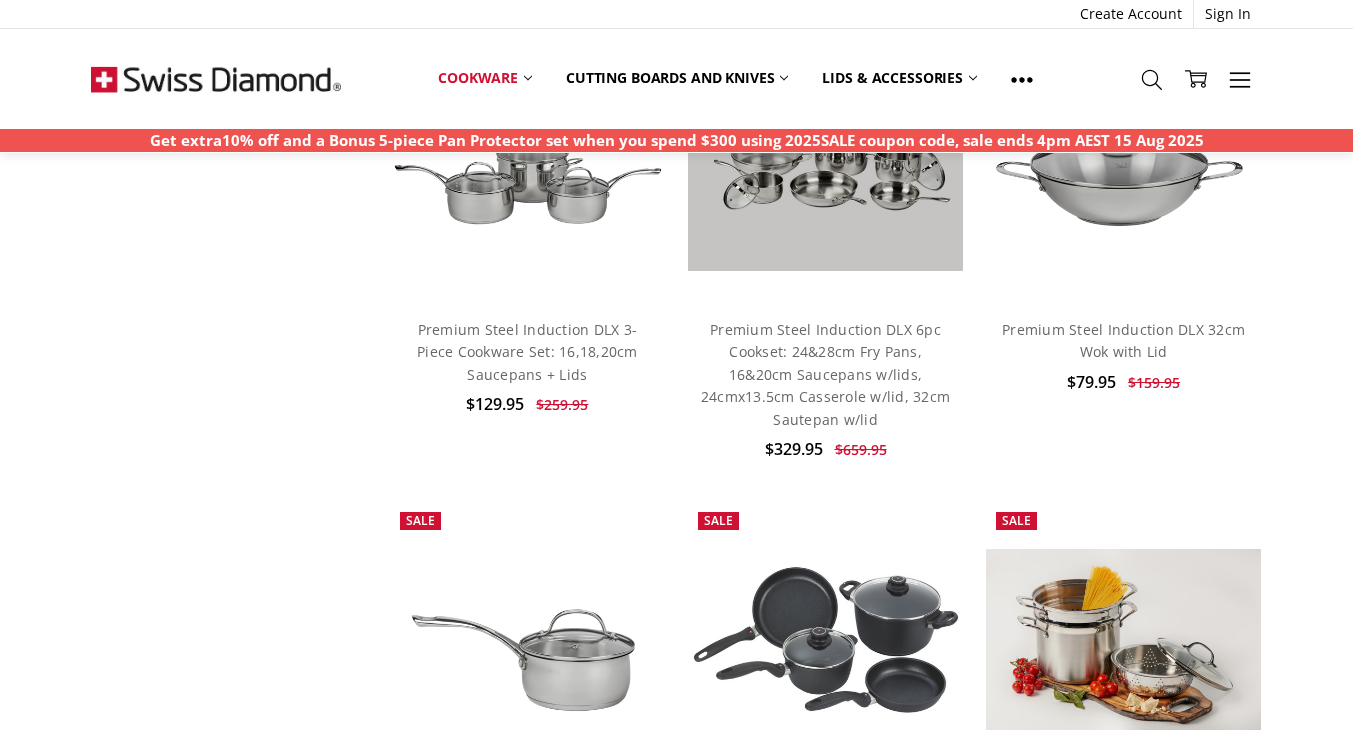 scroll, scrollTop: 0, scrollLeft: 0, axis: both 